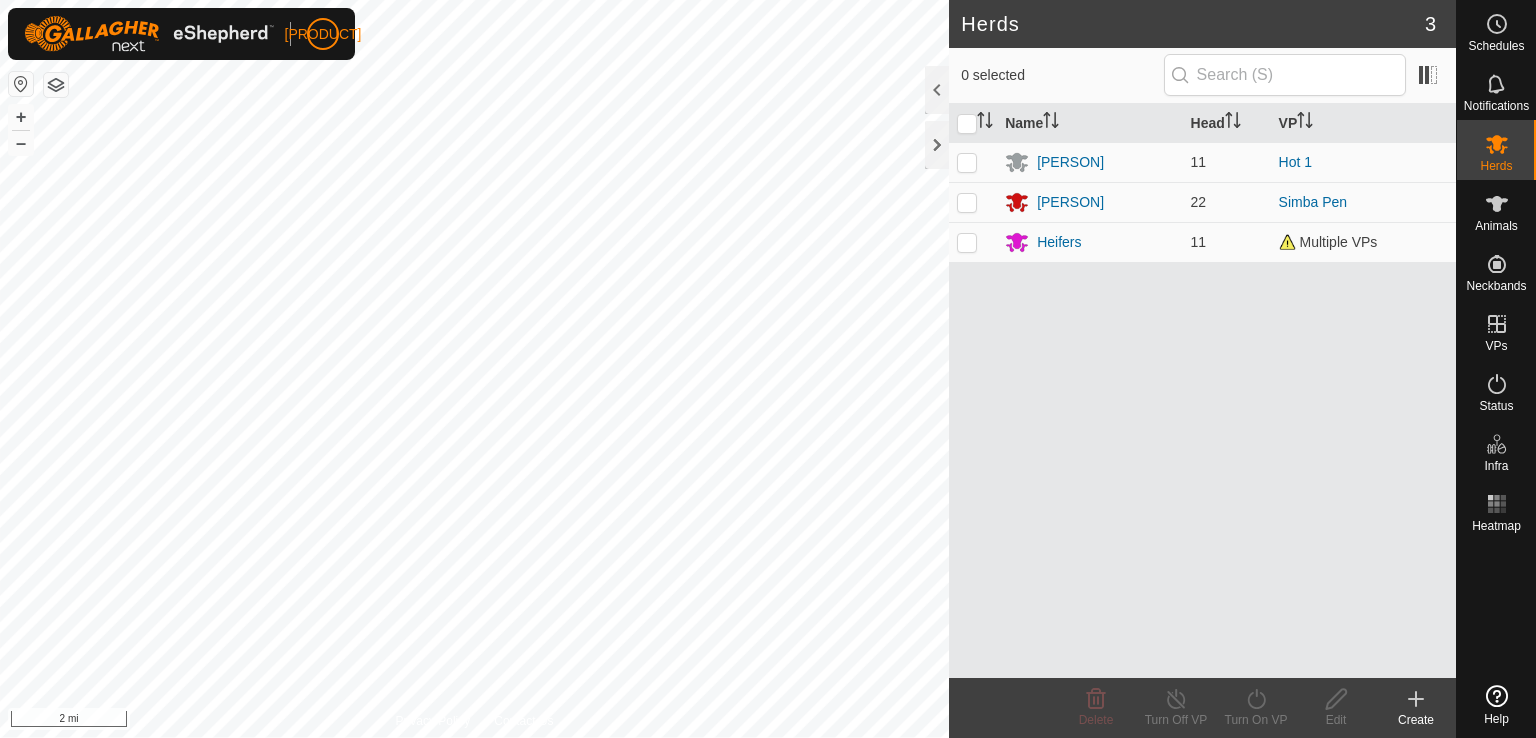 scroll, scrollTop: 0, scrollLeft: 0, axis: both 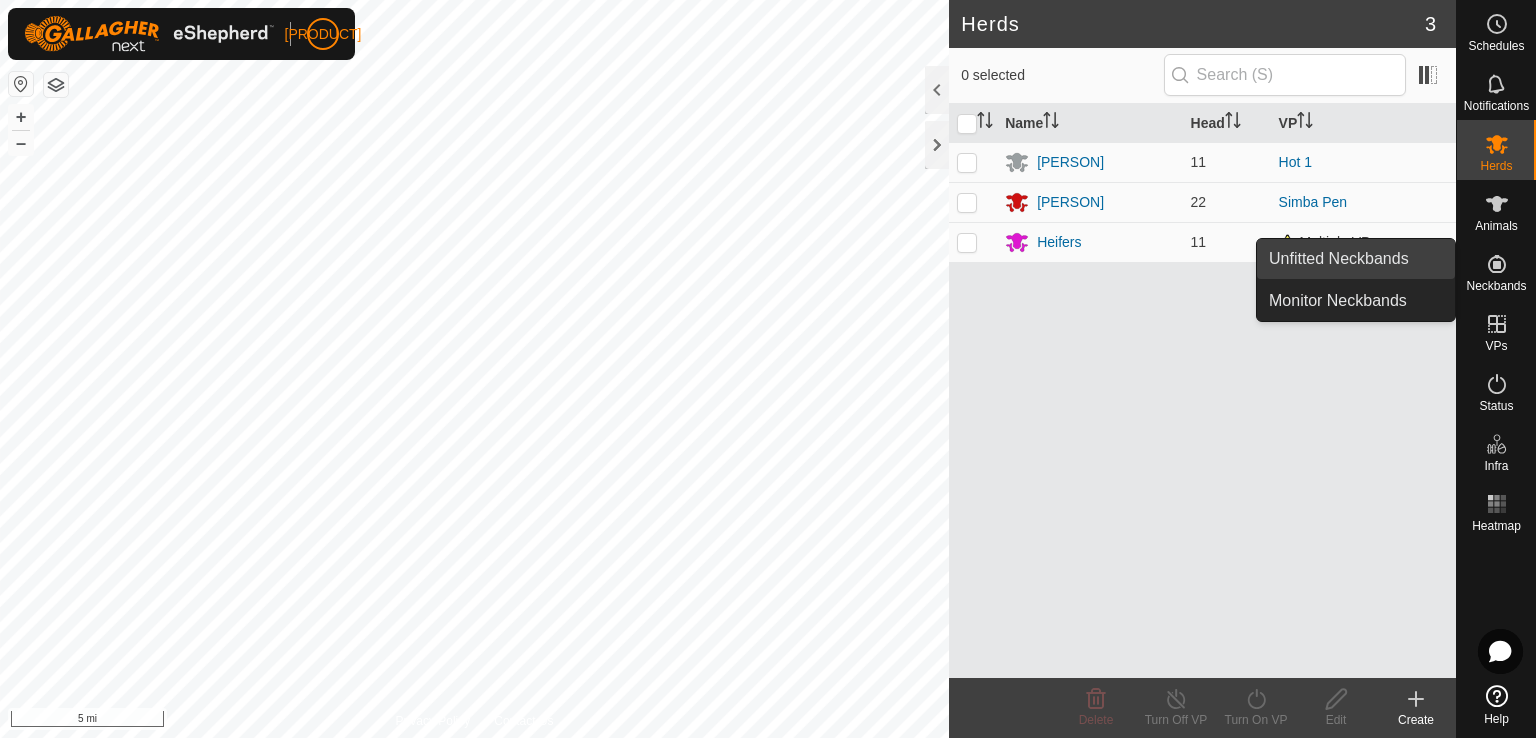 click on "Unfitted Neckbands" at bounding box center (1356, 259) 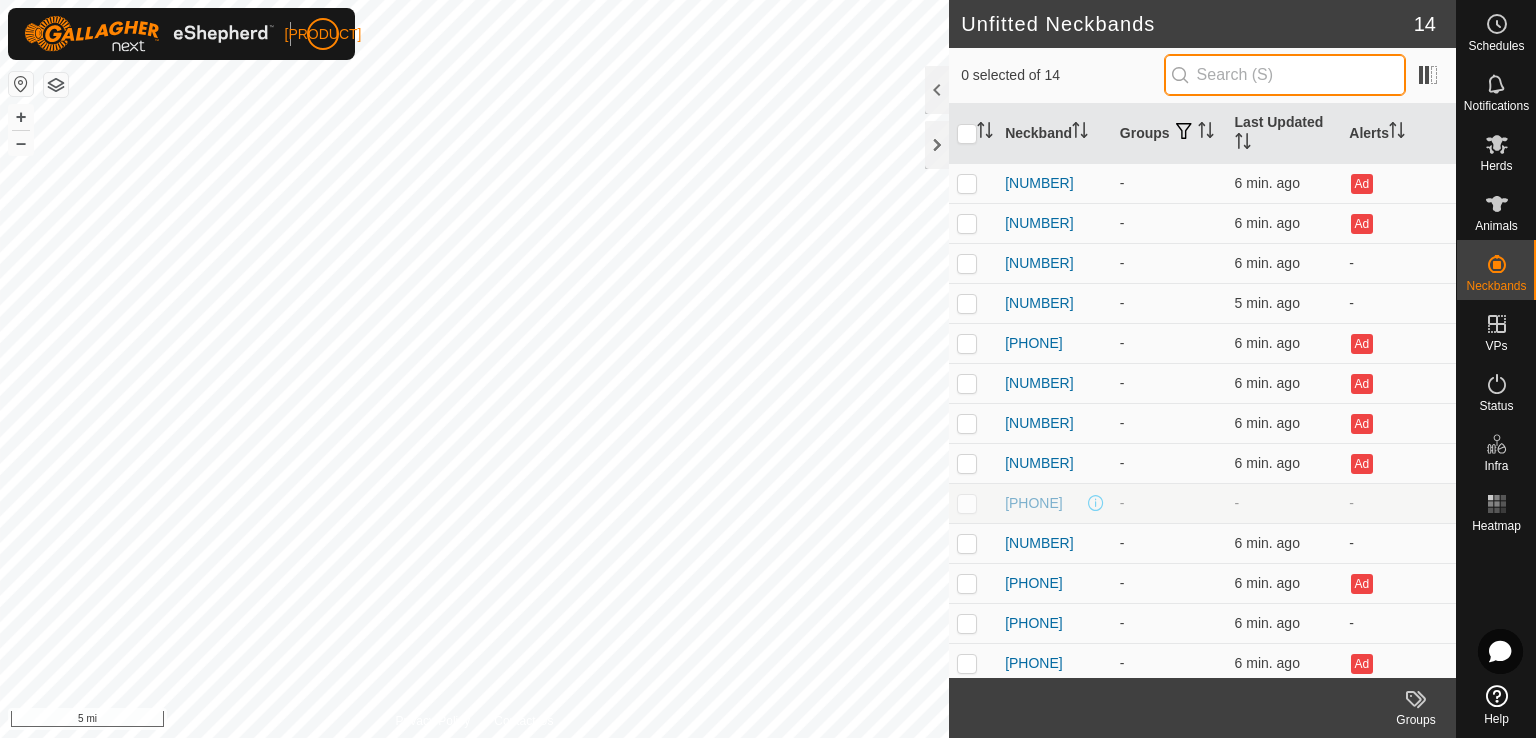 click at bounding box center (1285, 75) 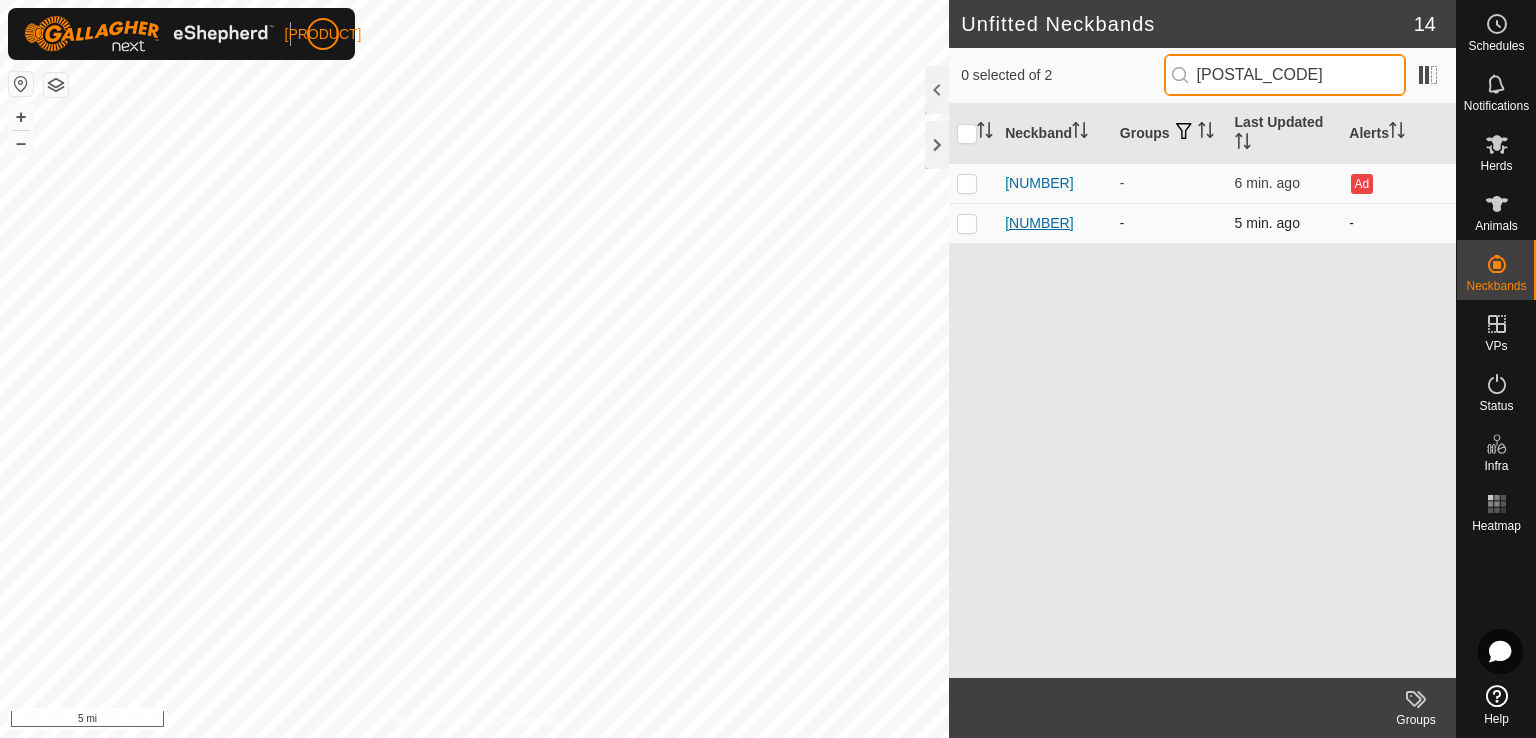 type on "[POSTAL_CODE]" 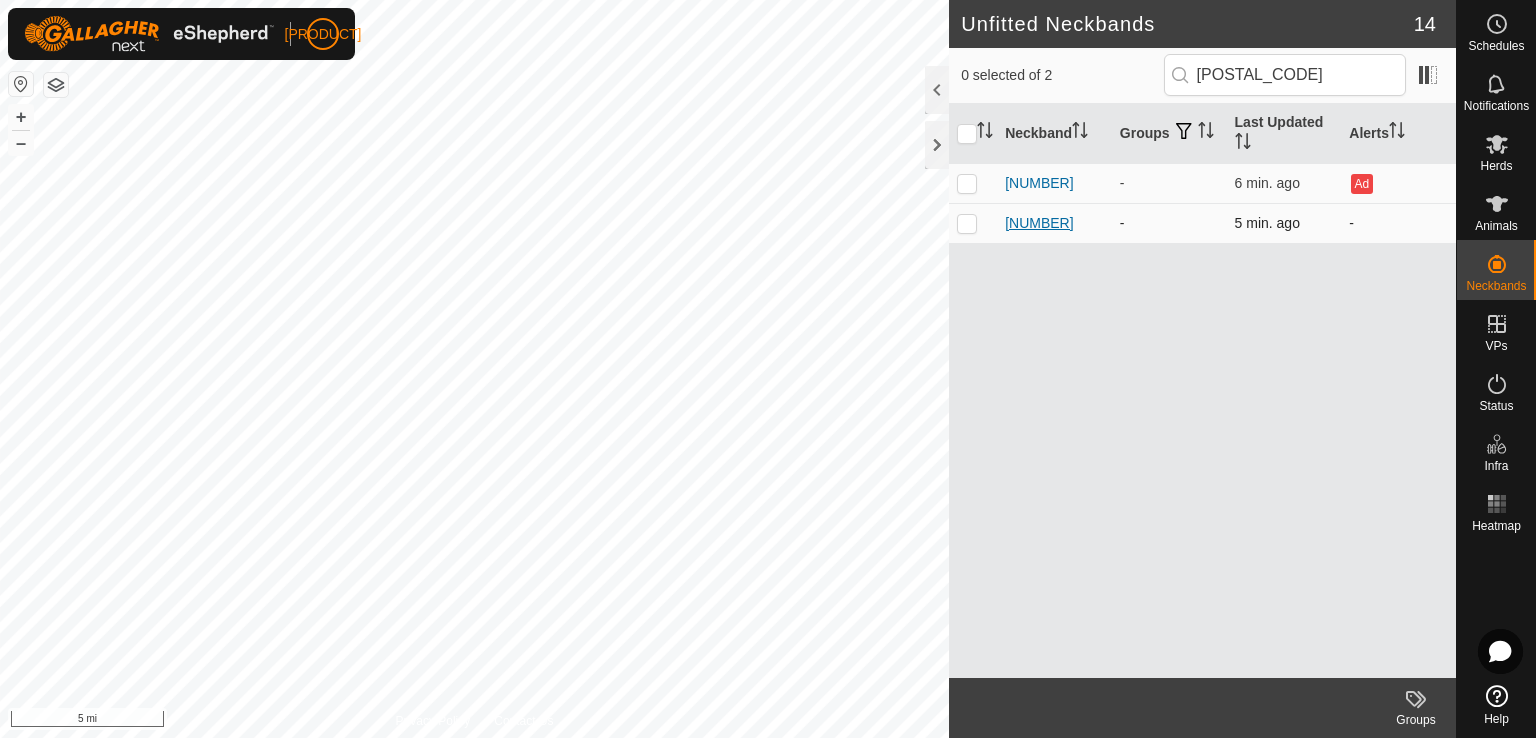 click on "[NUMBER]" at bounding box center (1039, 223) 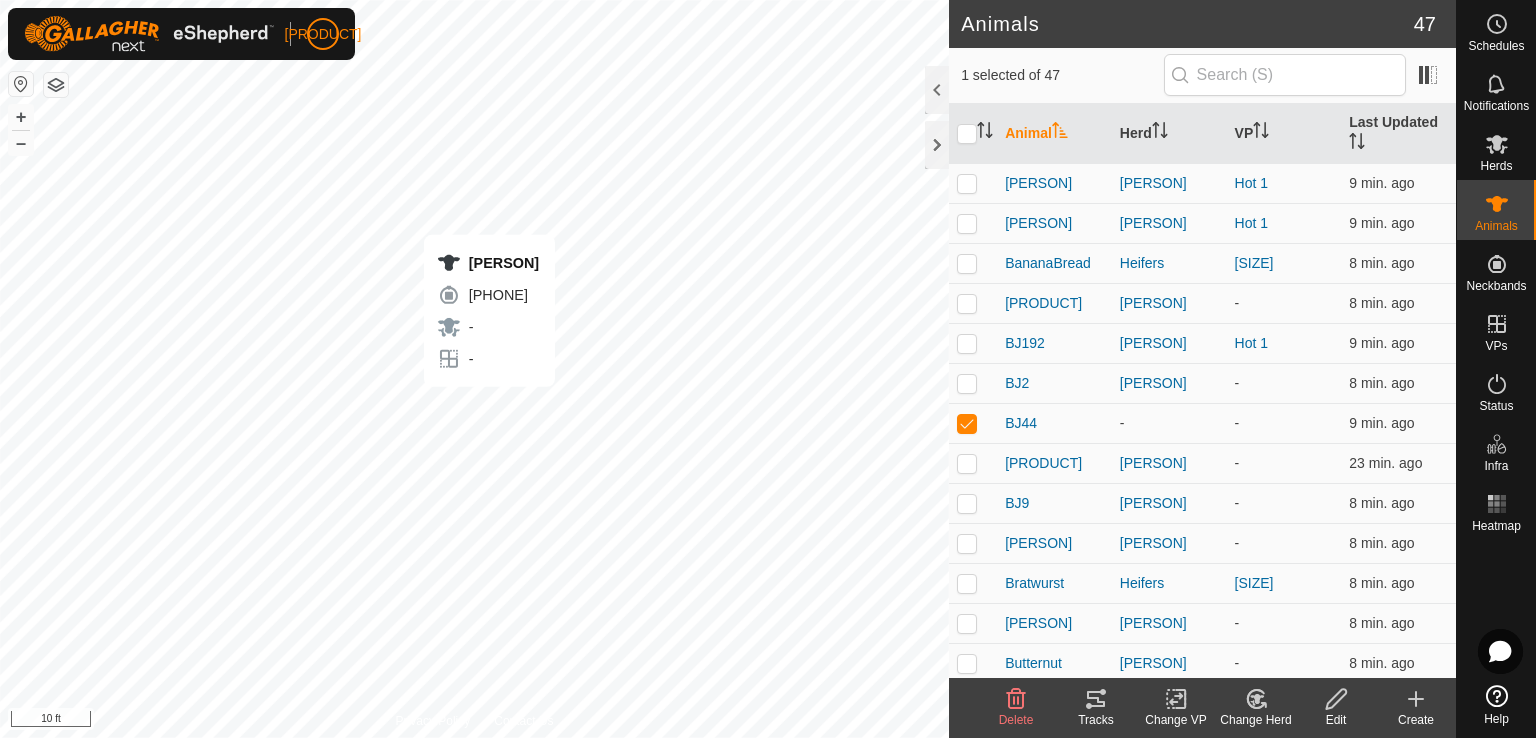 checkbox on "false" 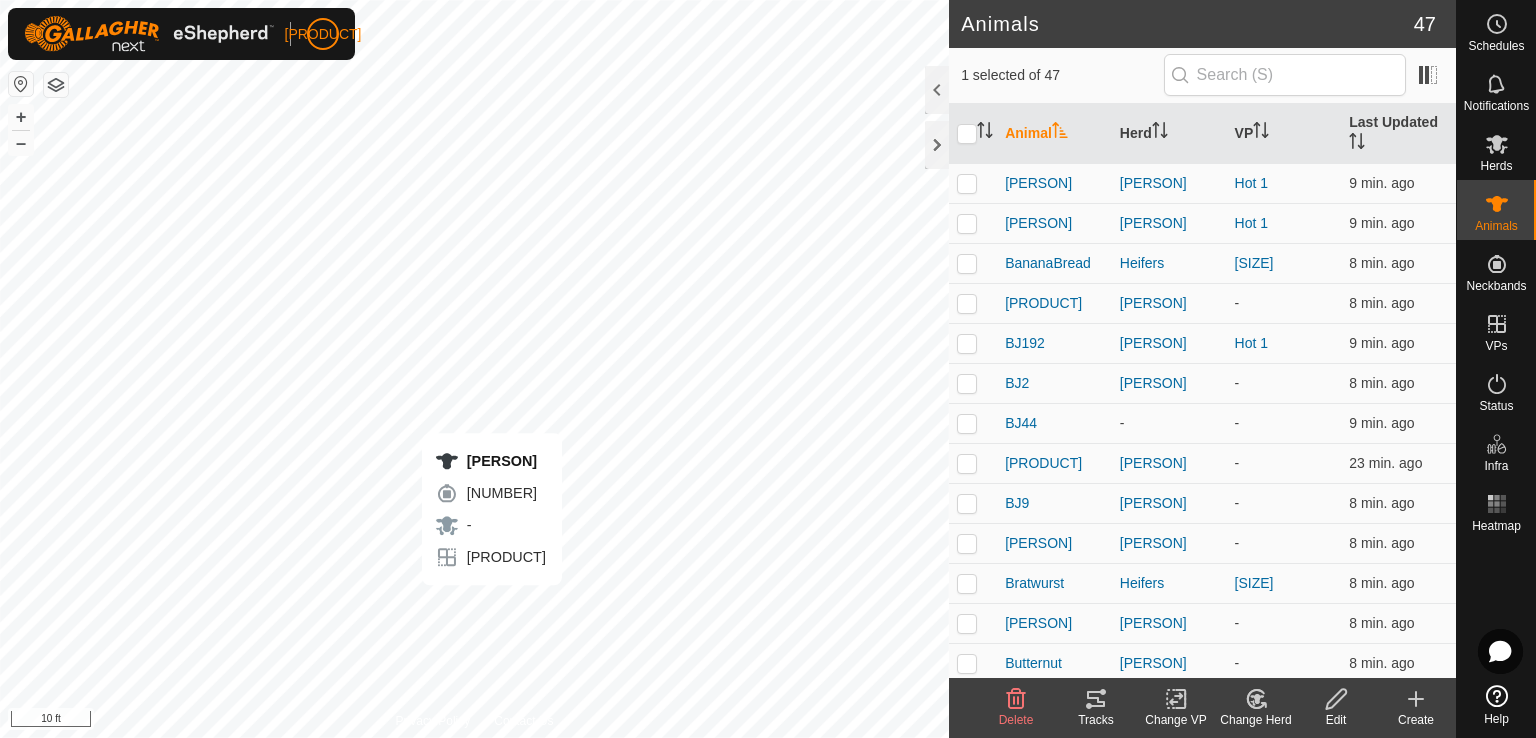 checkbox on "false" 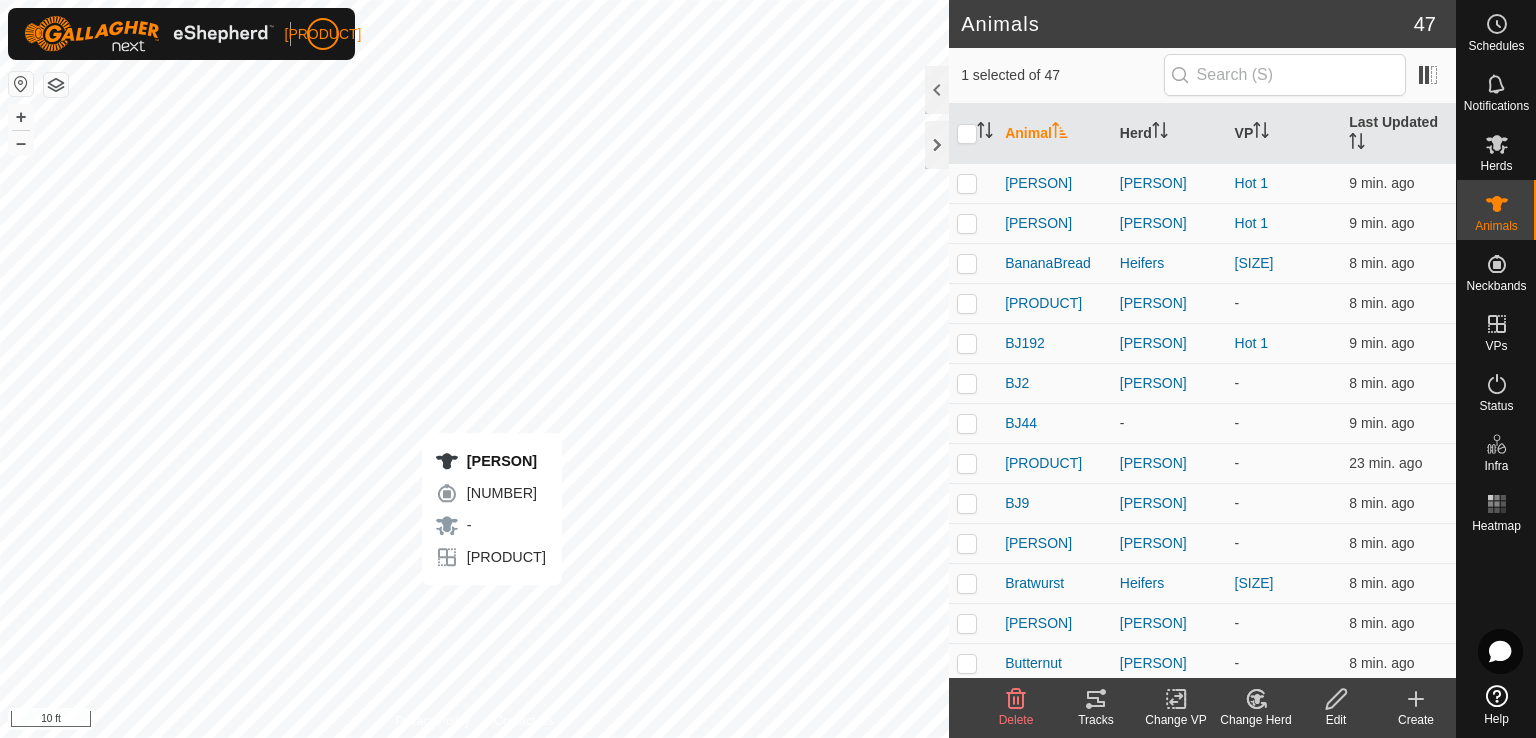 checkbox on "true" 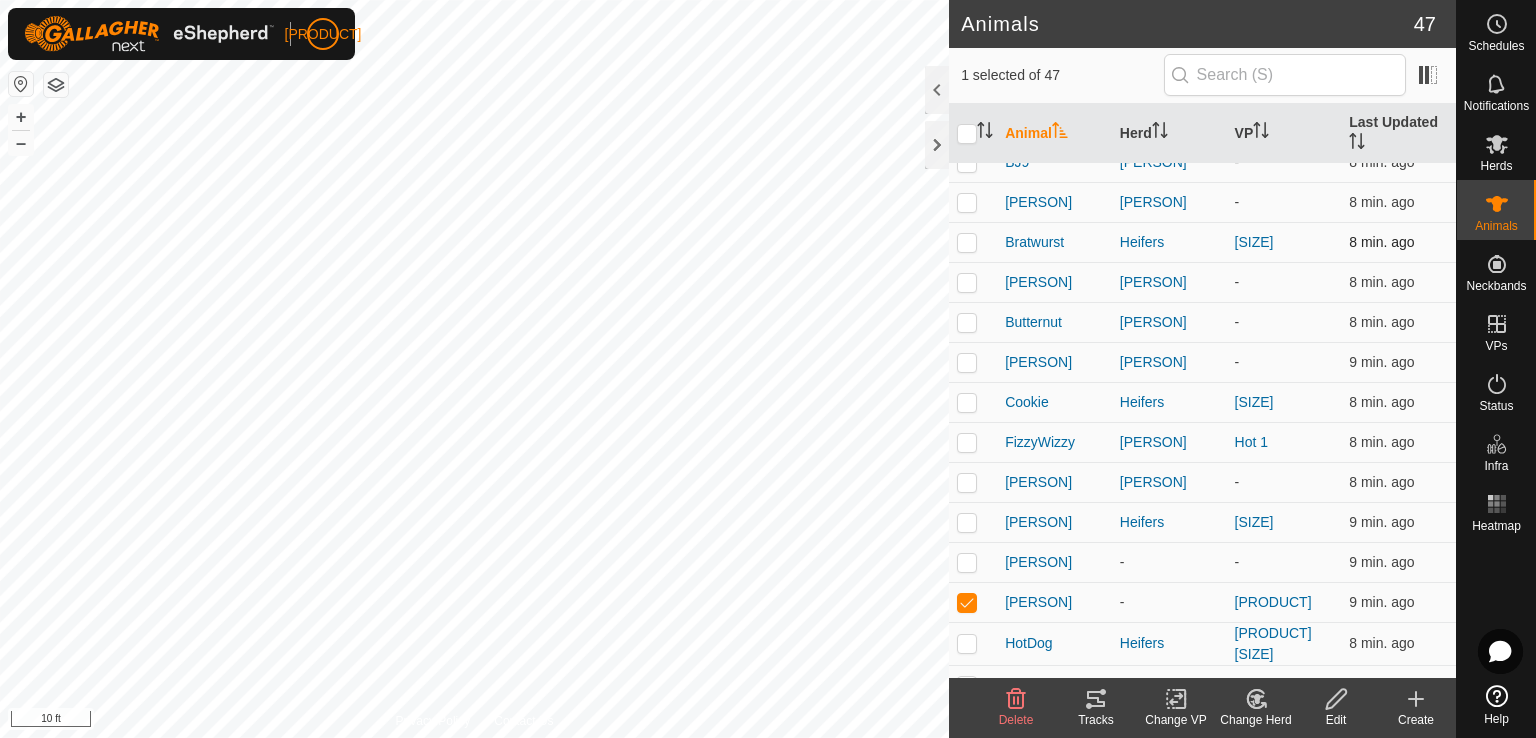 scroll, scrollTop: 344, scrollLeft: 0, axis: vertical 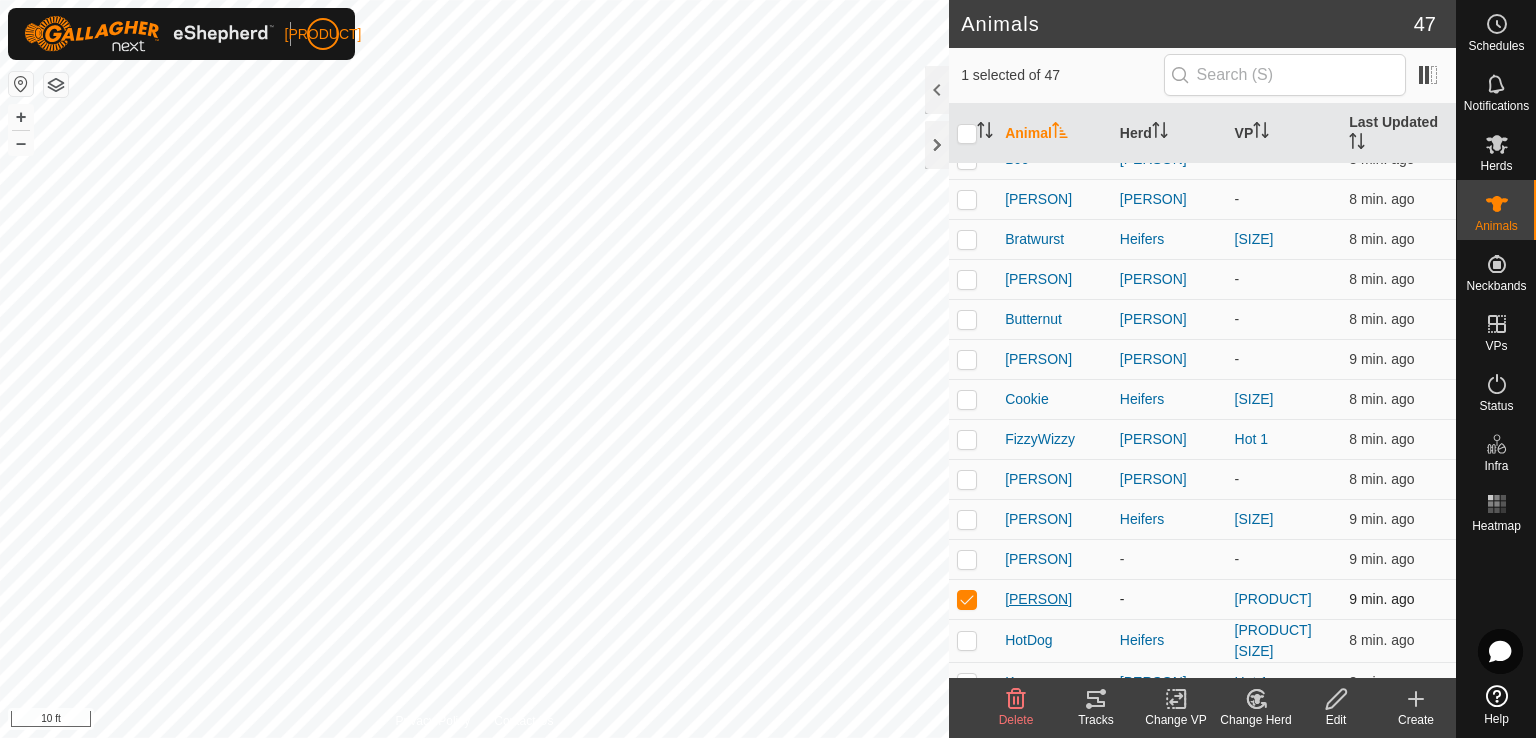 click on "[PERSON]" at bounding box center [1038, 599] 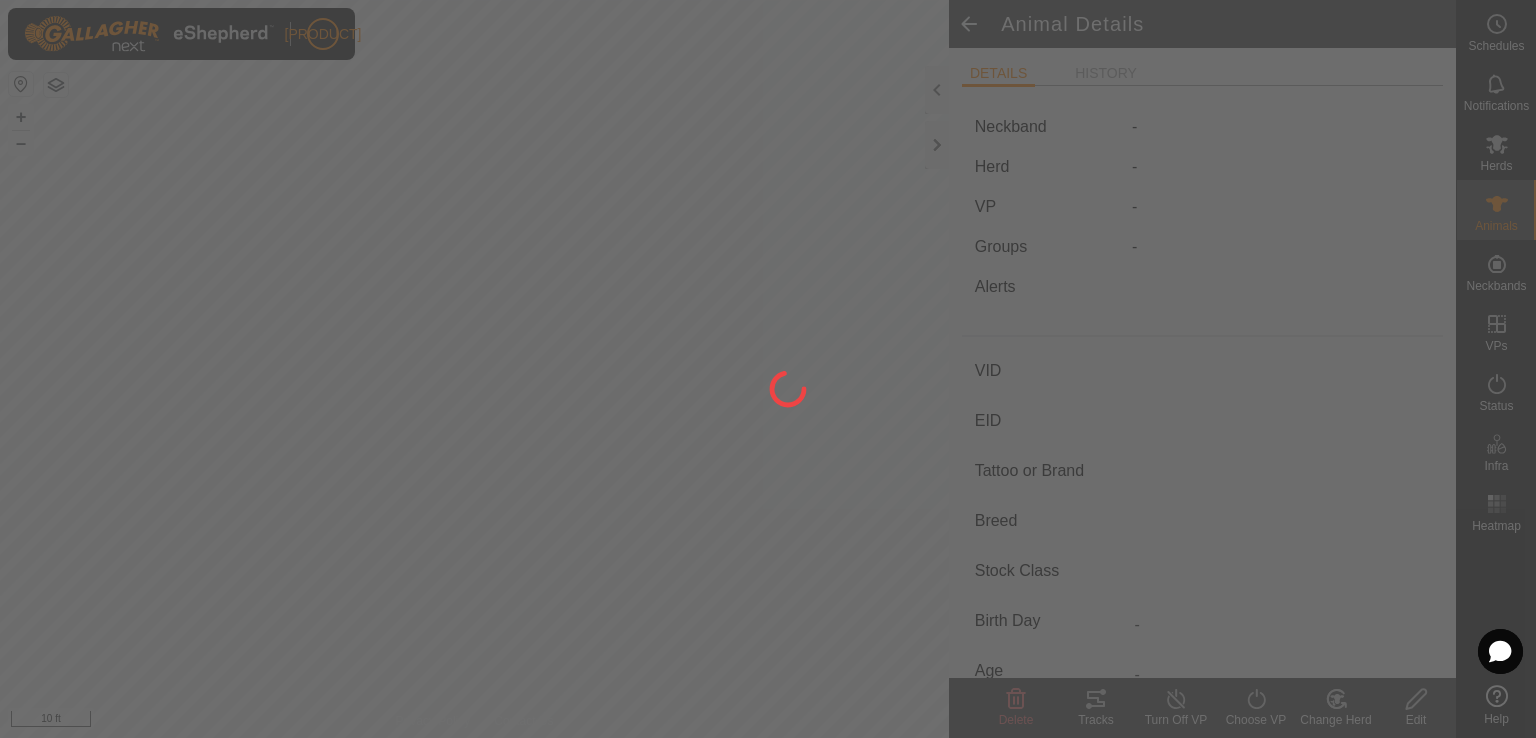 type on "[PERSON]" 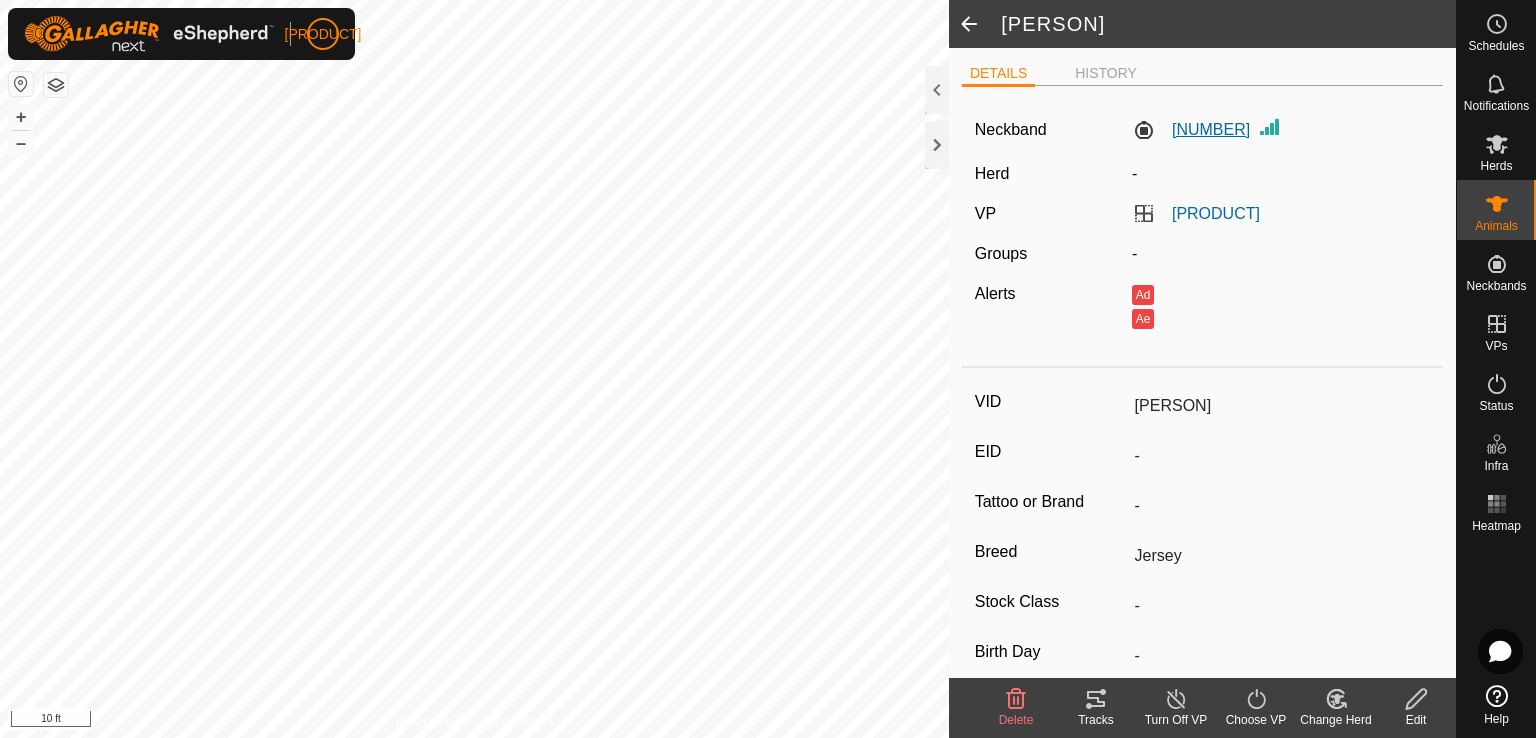 click on "[NUMBER]" 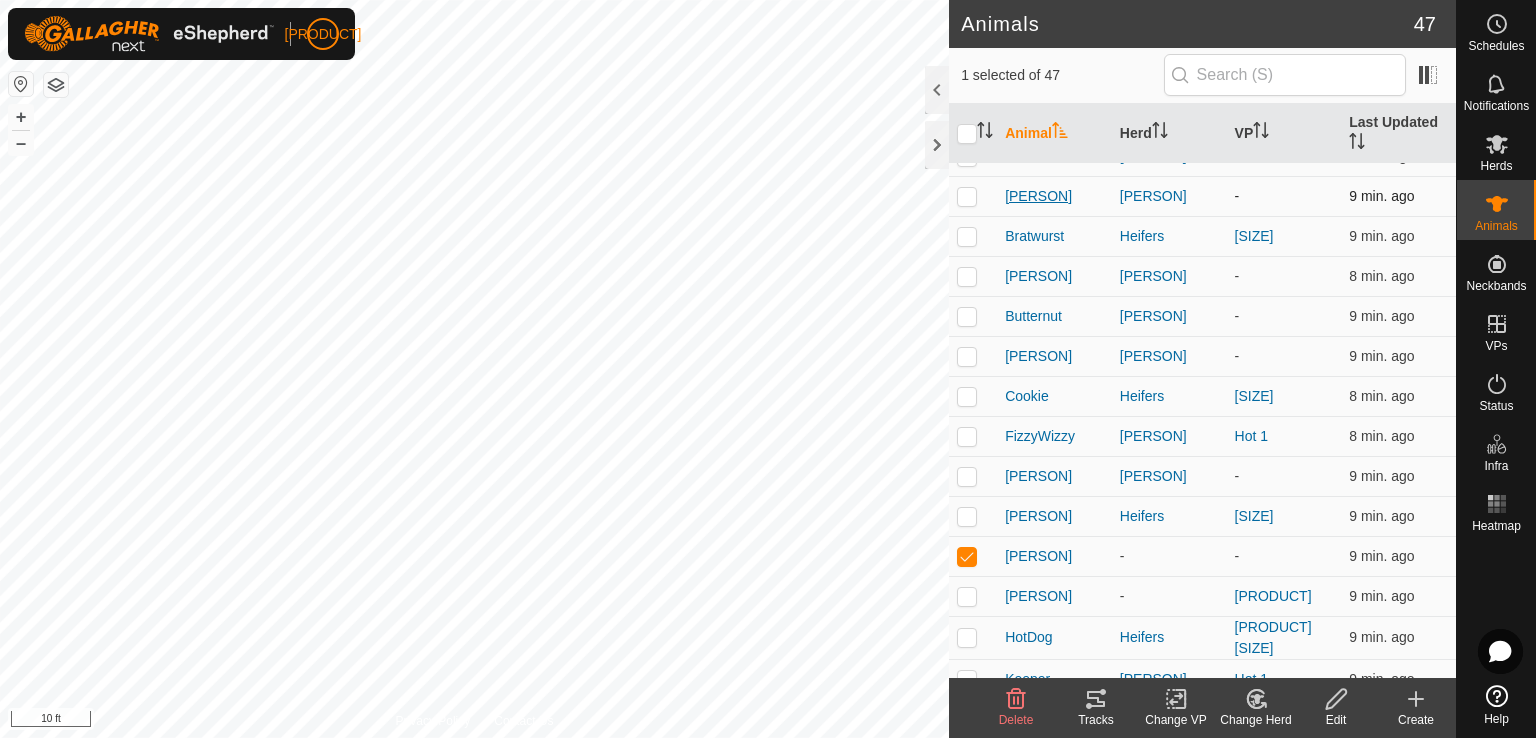 scroll, scrollTop: 348, scrollLeft: 0, axis: vertical 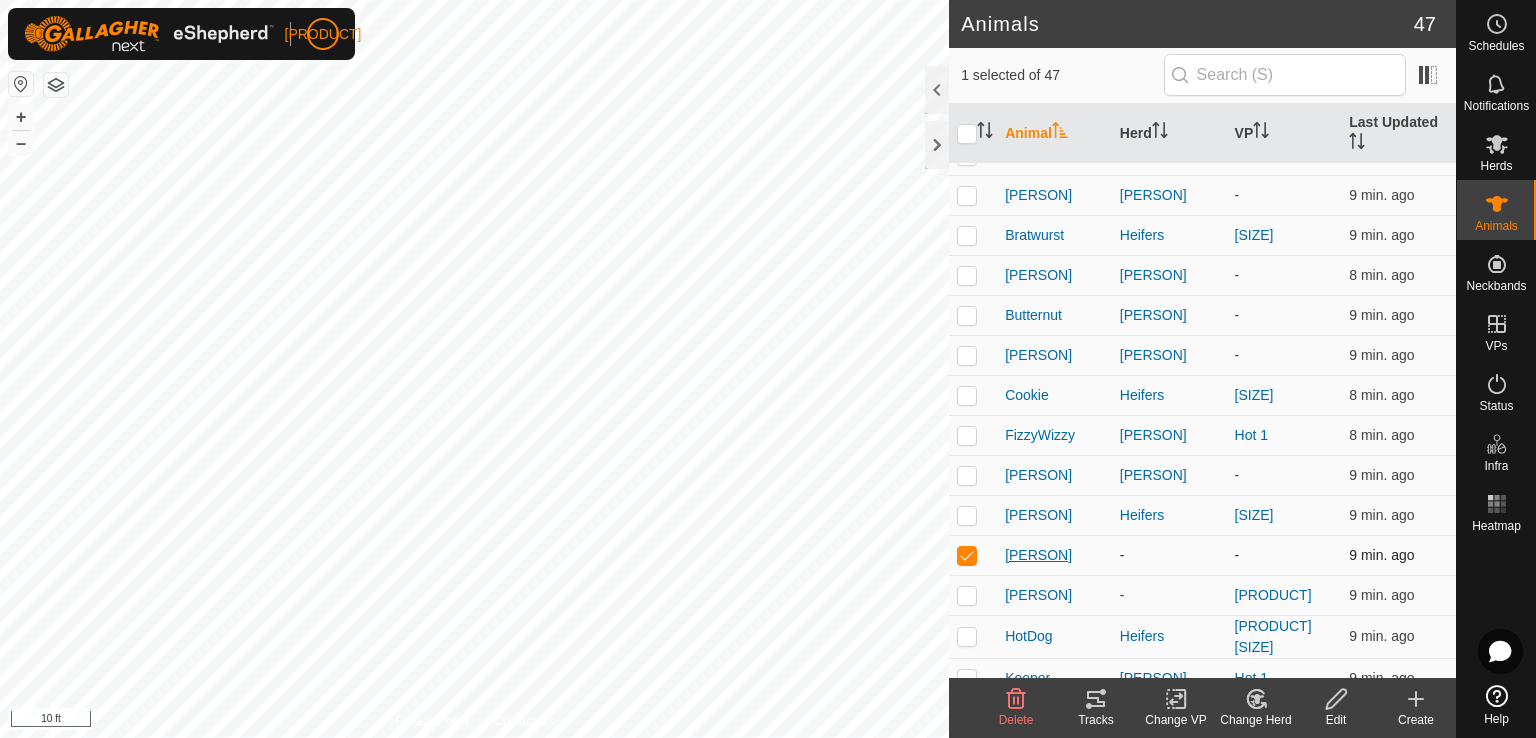 click on "[PERSON]" at bounding box center [1038, 555] 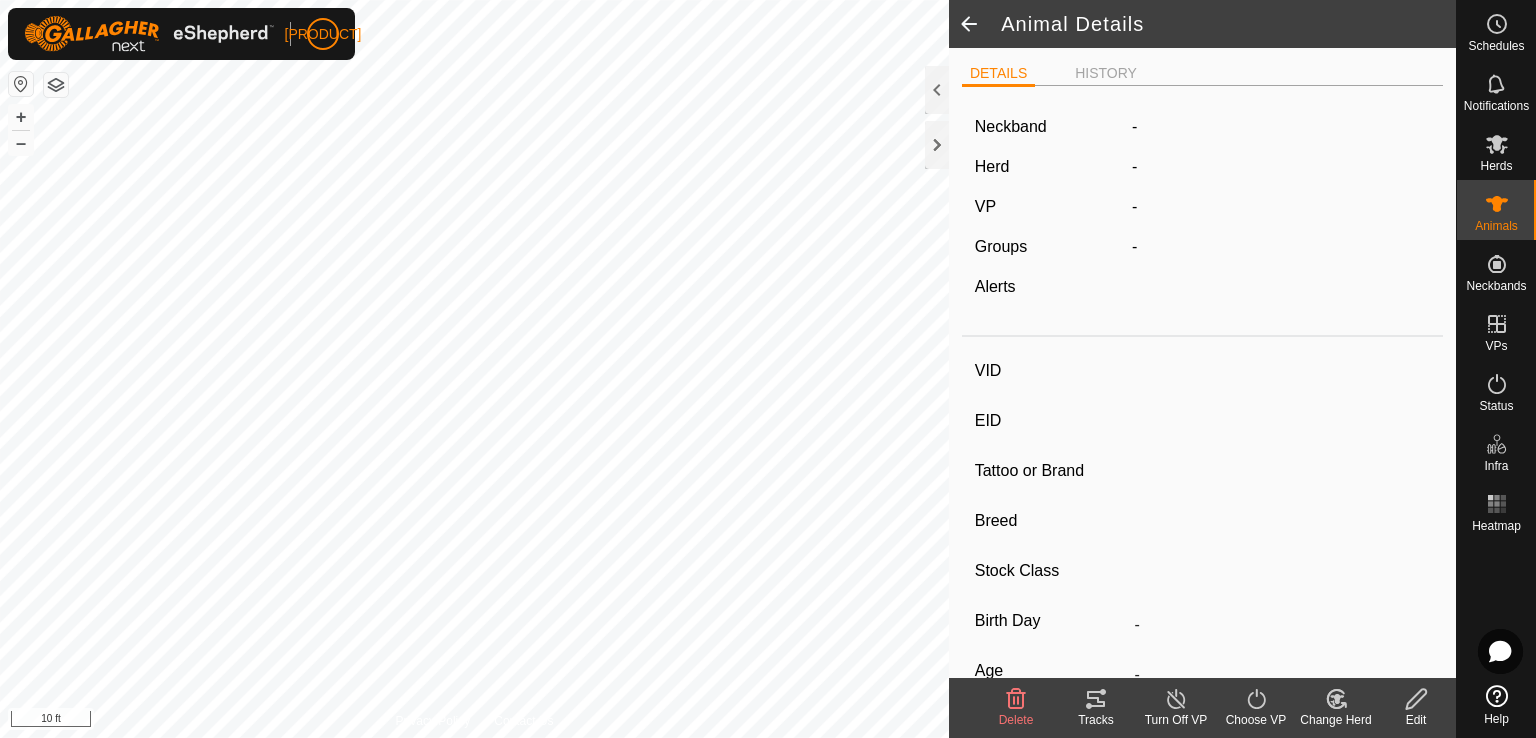 type on "[PERSON]" 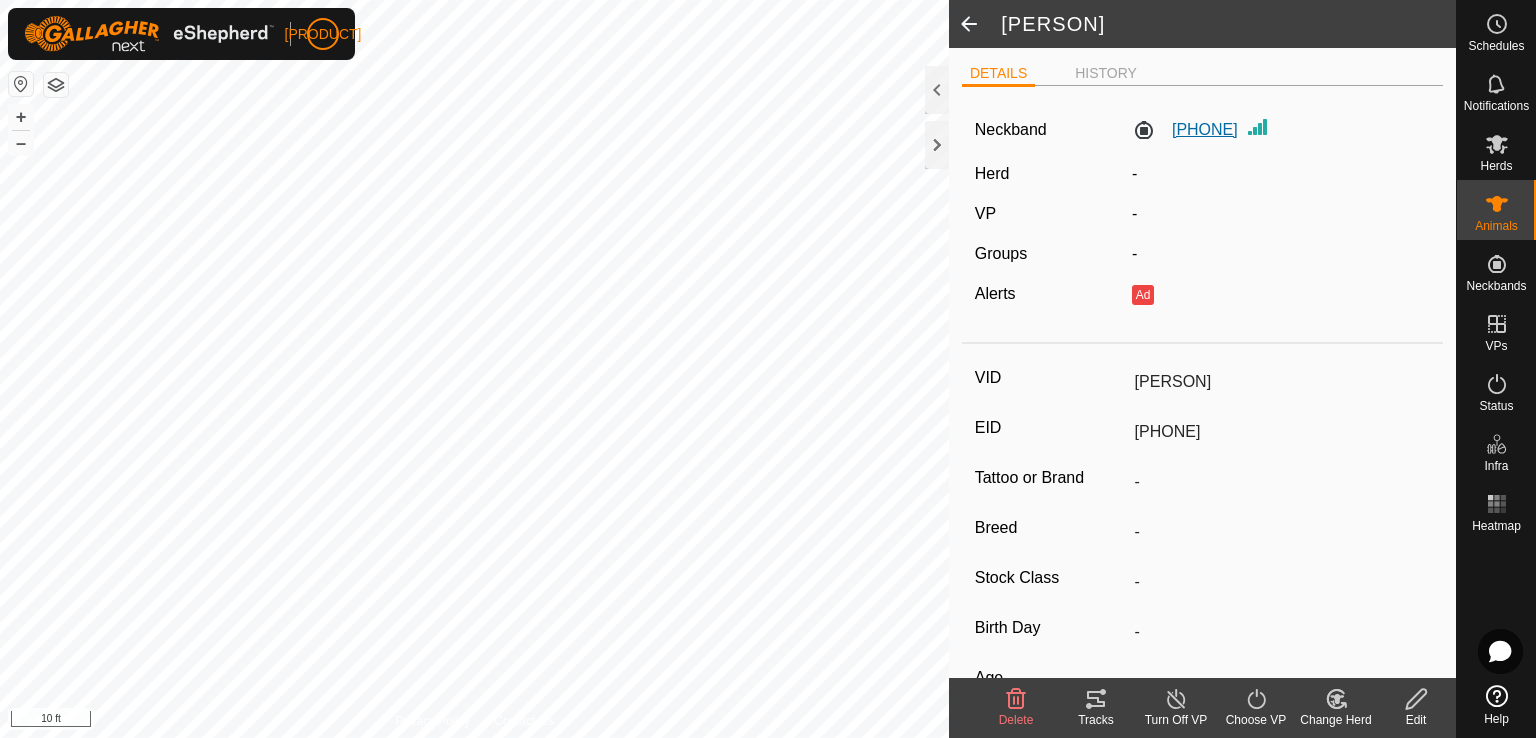 click on "[PHONE]" 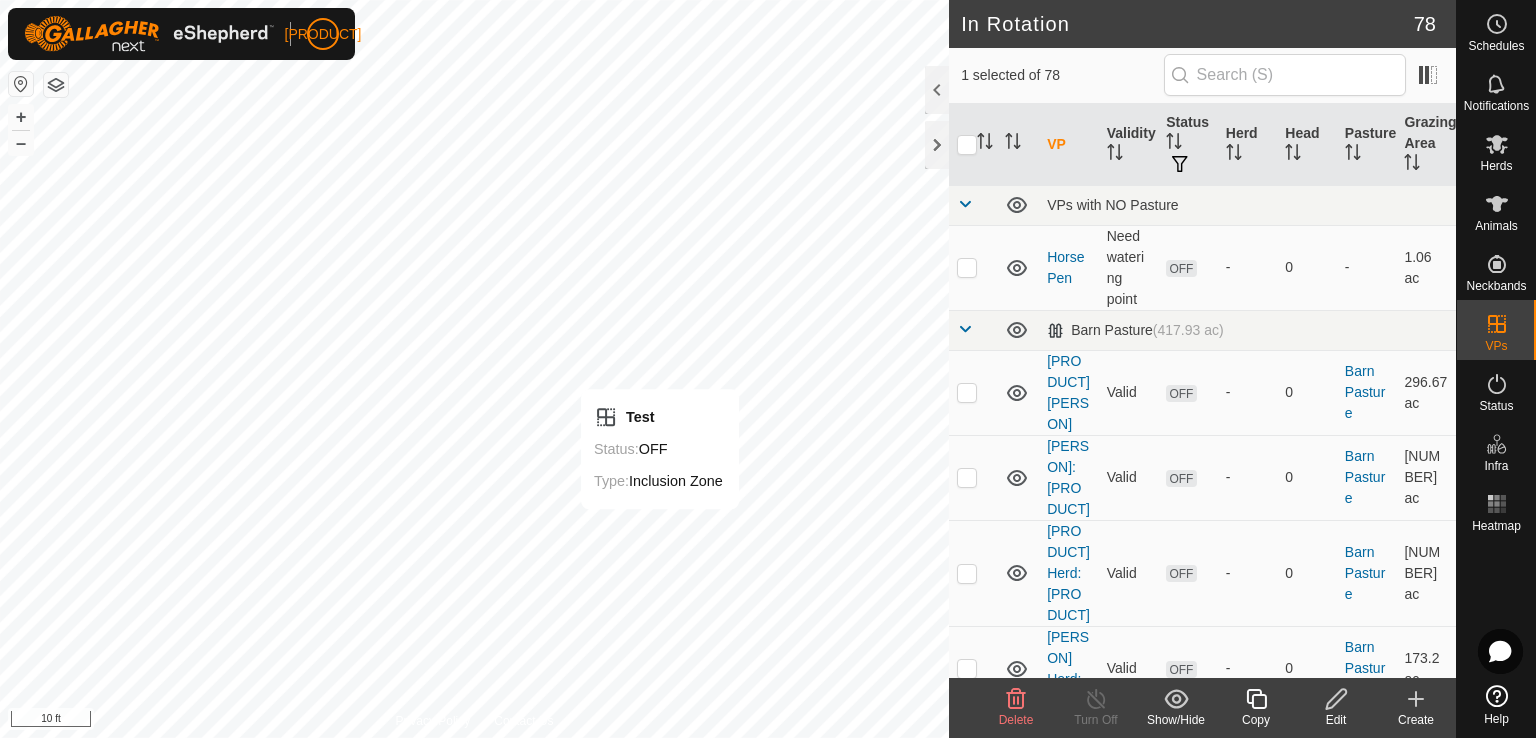 checkbox on "false" 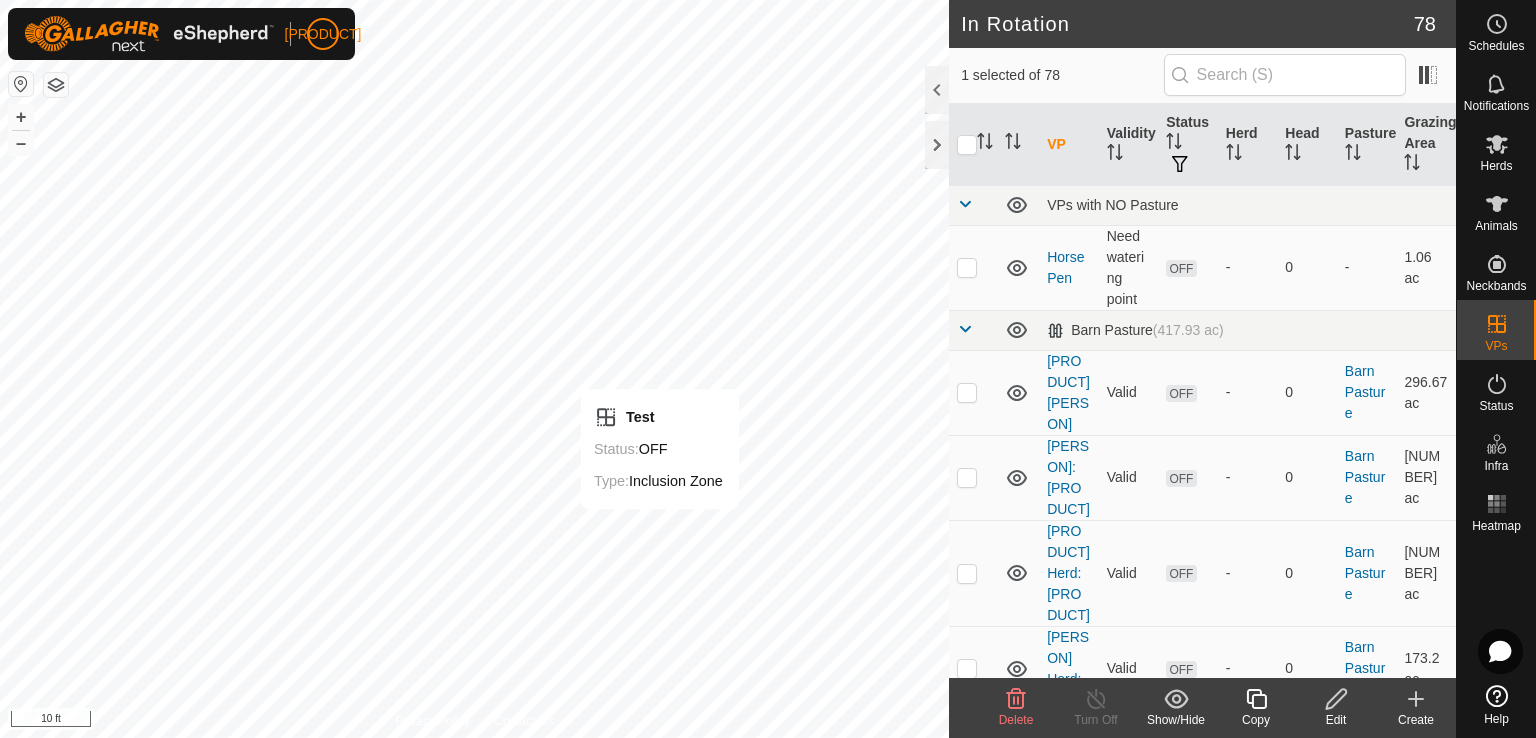 checkbox on "true" 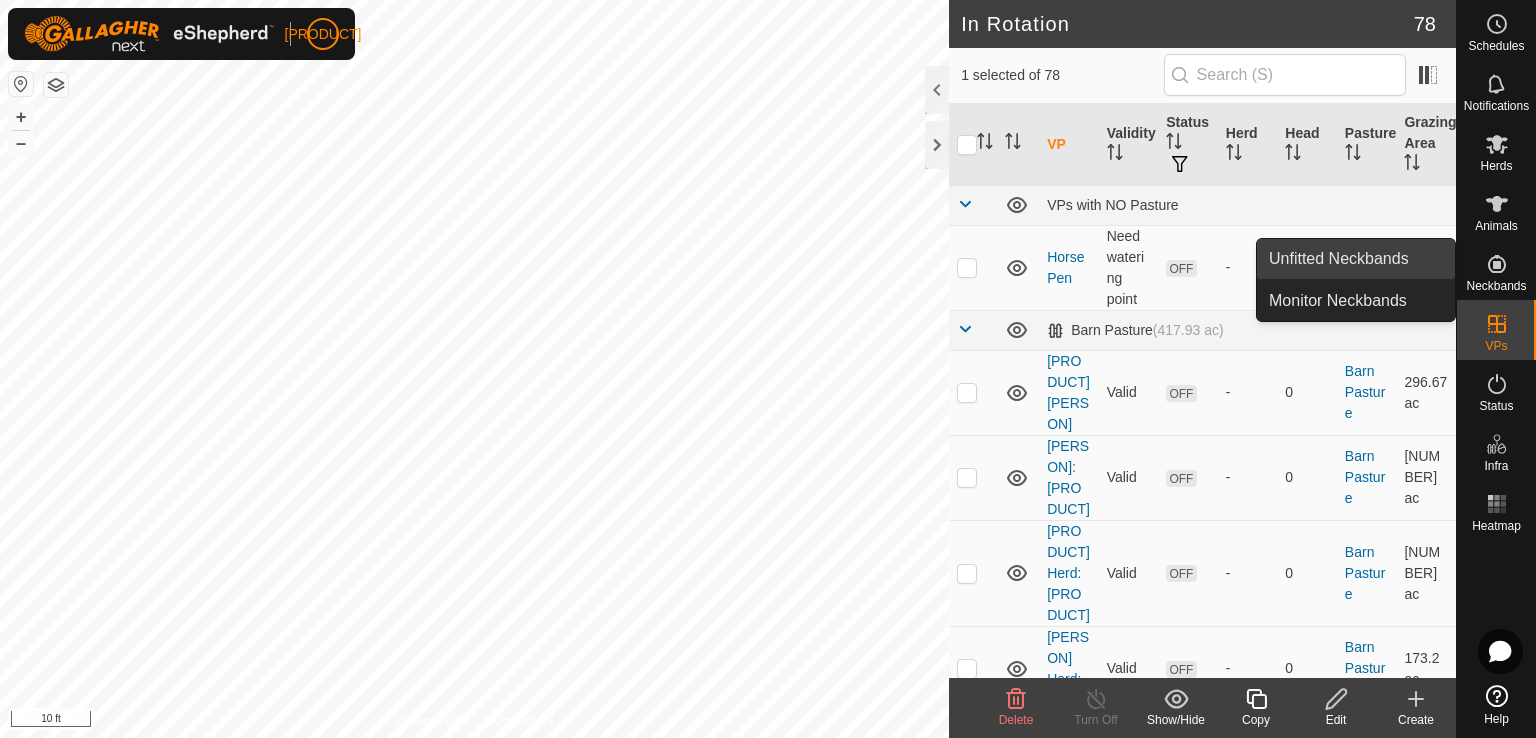 click on "Unfitted Neckbands" at bounding box center [1356, 259] 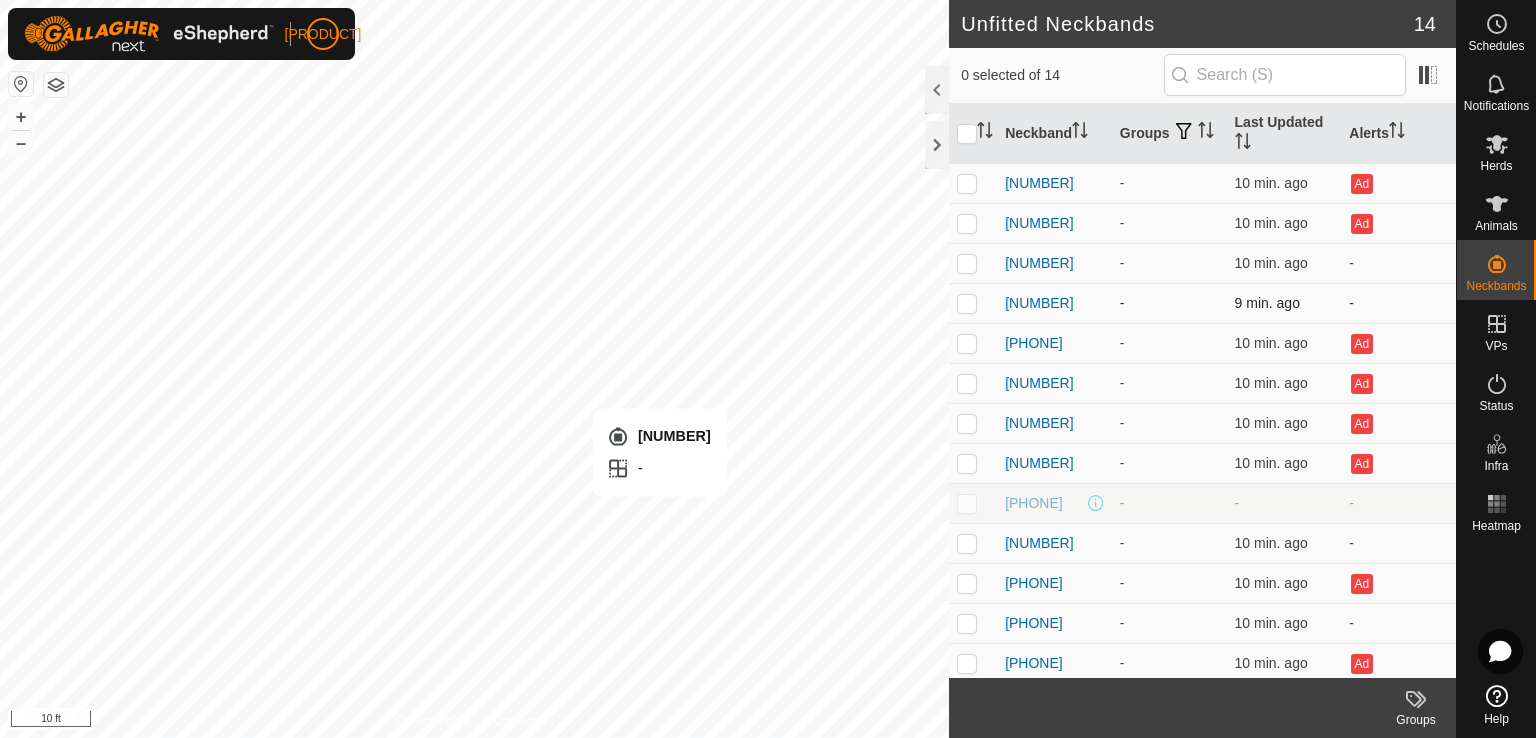 checkbox on "true" 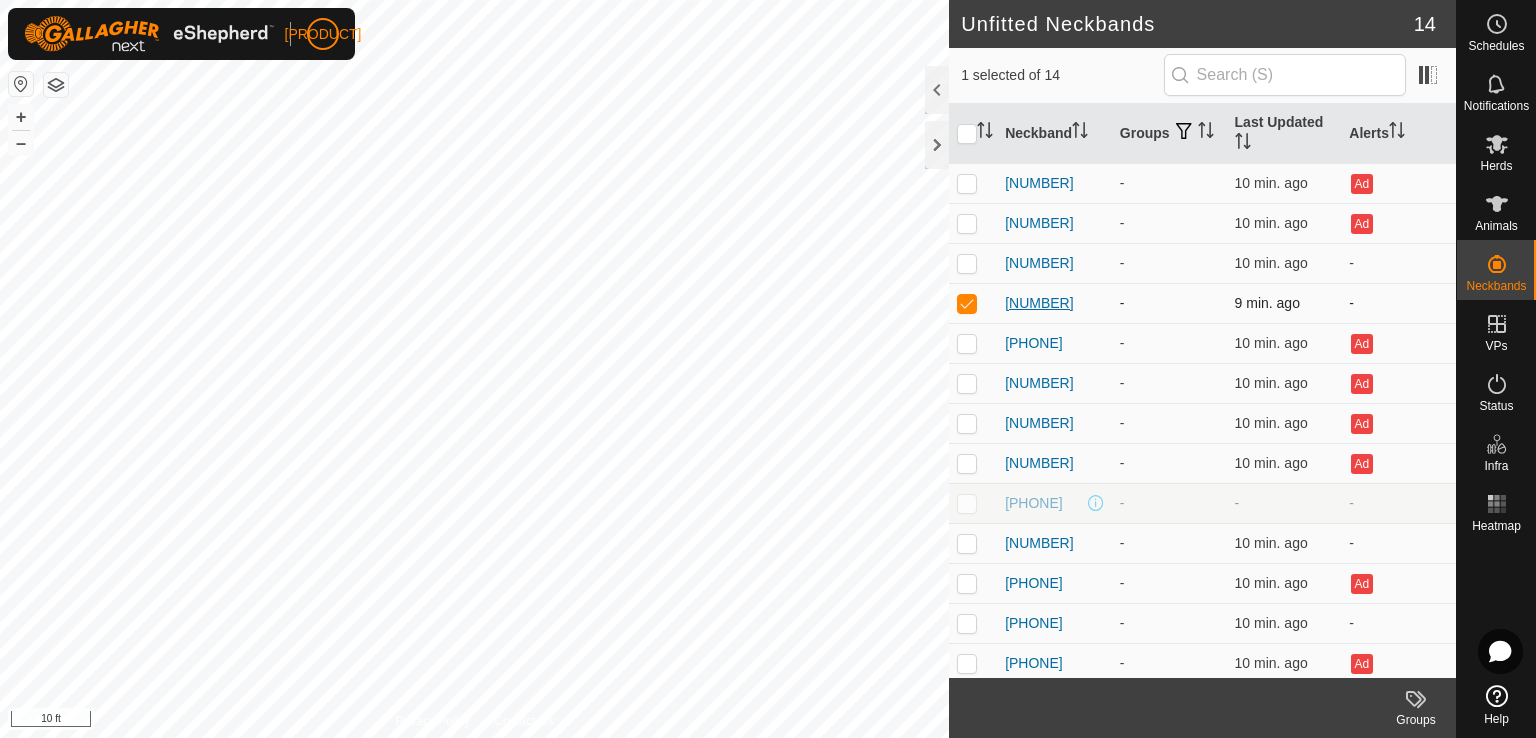 click on "[NUMBER]" at bounding box center (1039, 303) 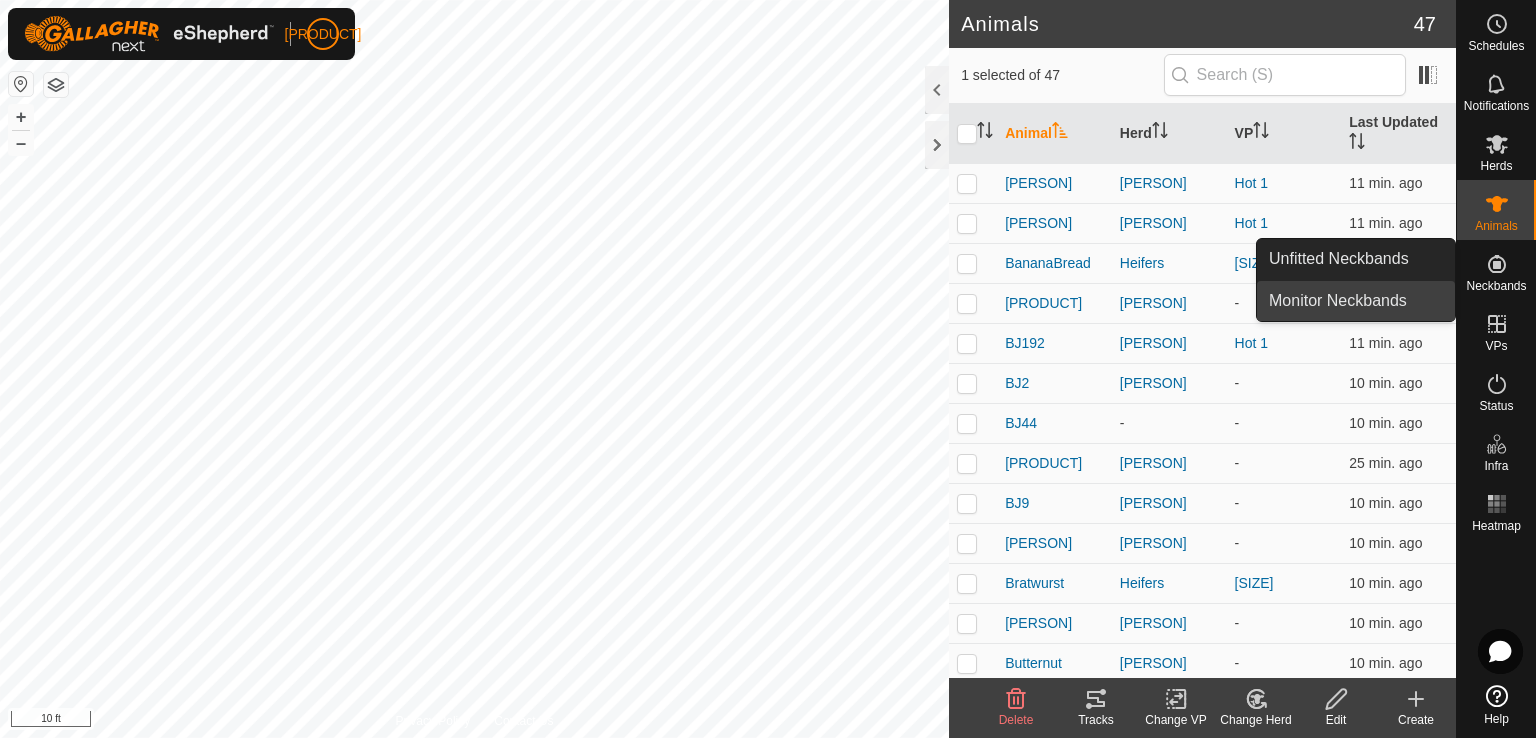 click on "Monitor Neckbands" at bounding box center [1356, 301] 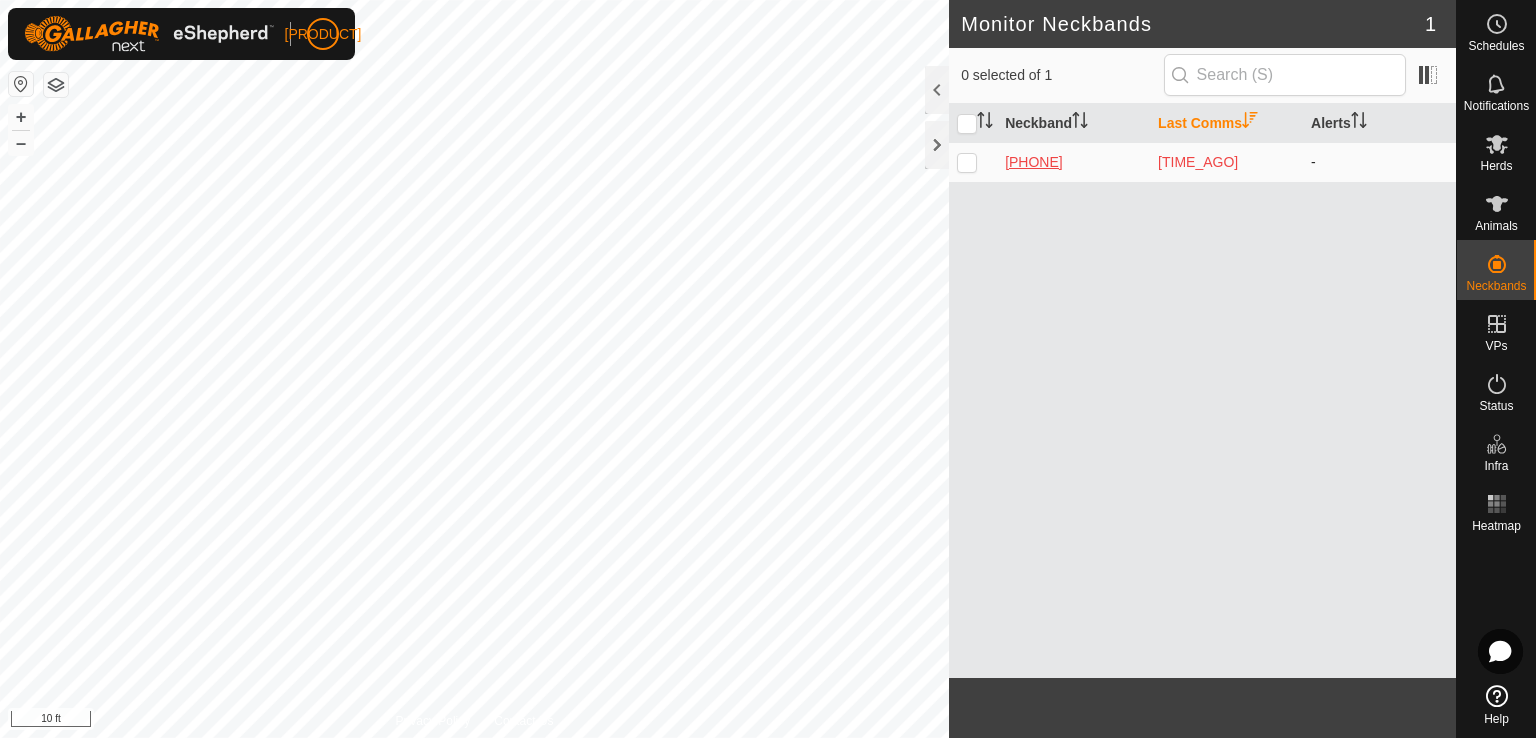 click on "[PHONE]" at bounding box center [1073, 162] 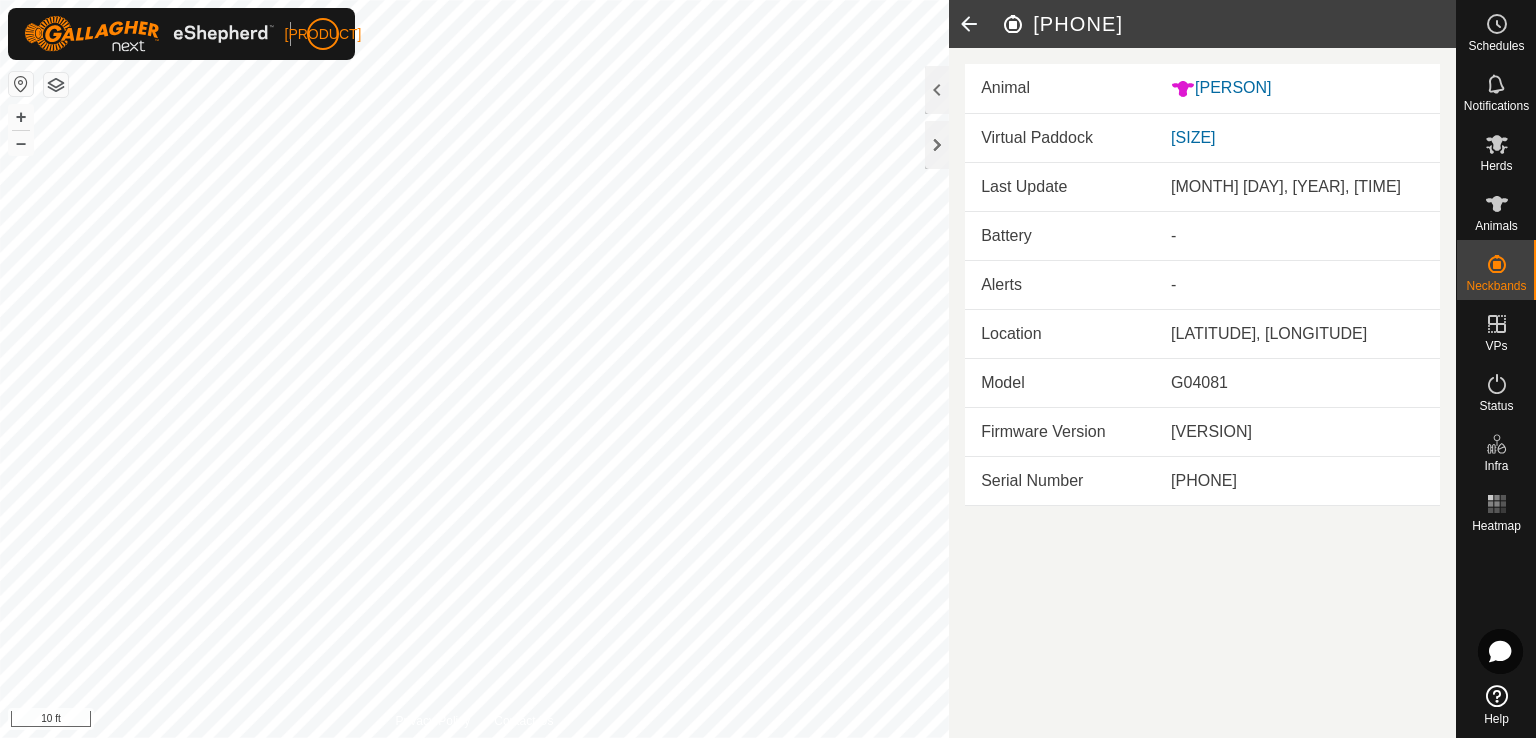 click 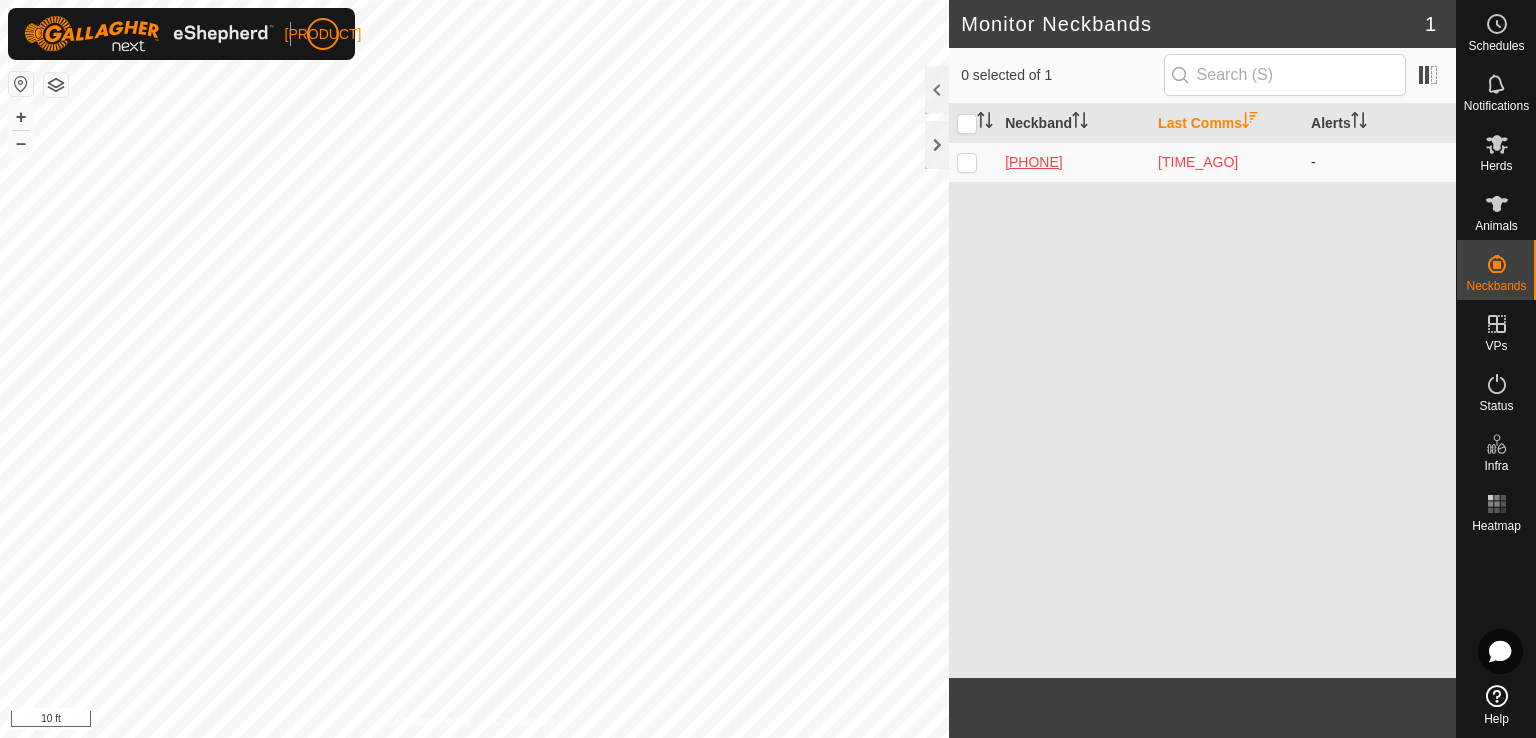 click on "[PHONE]" at bounding box center [1073, 162] 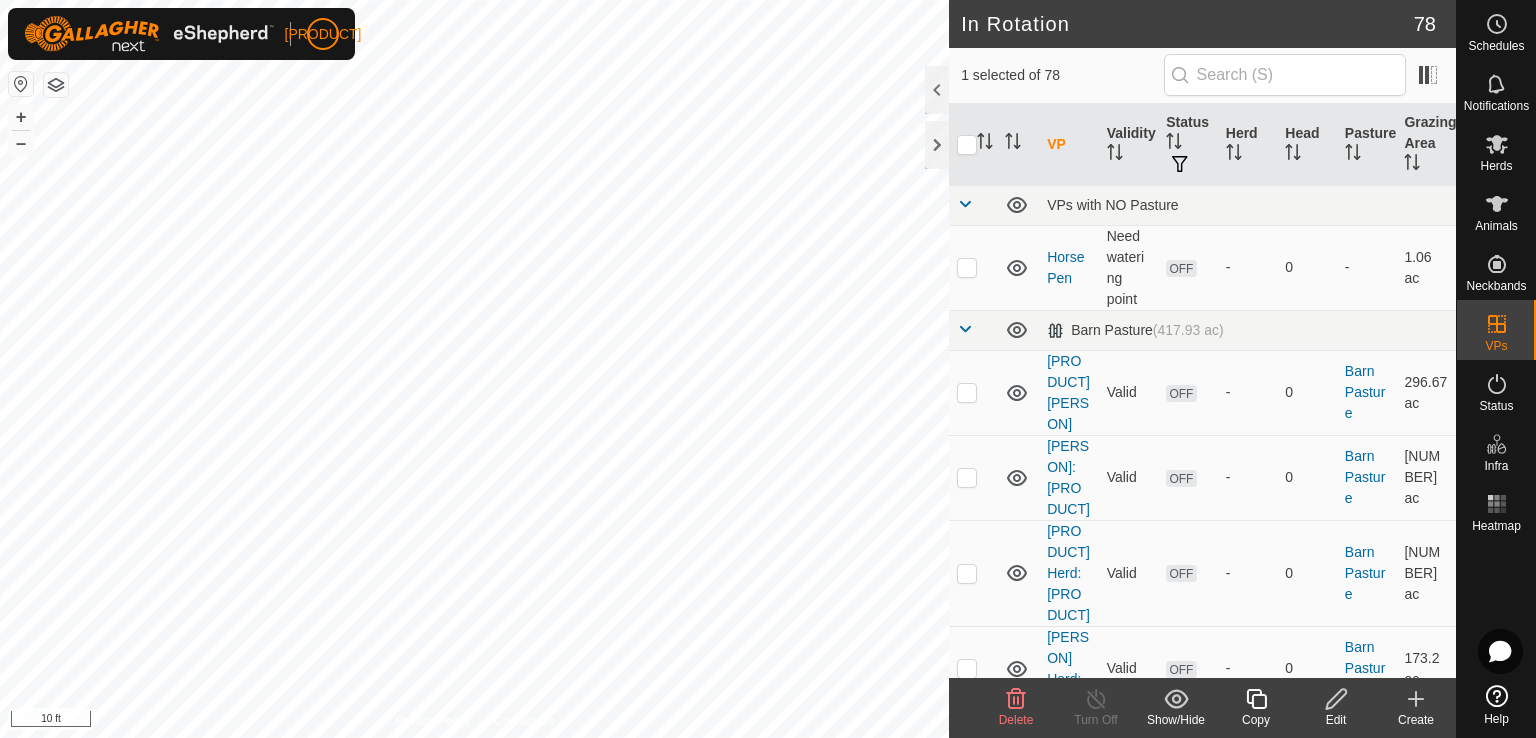checkbox on "false" 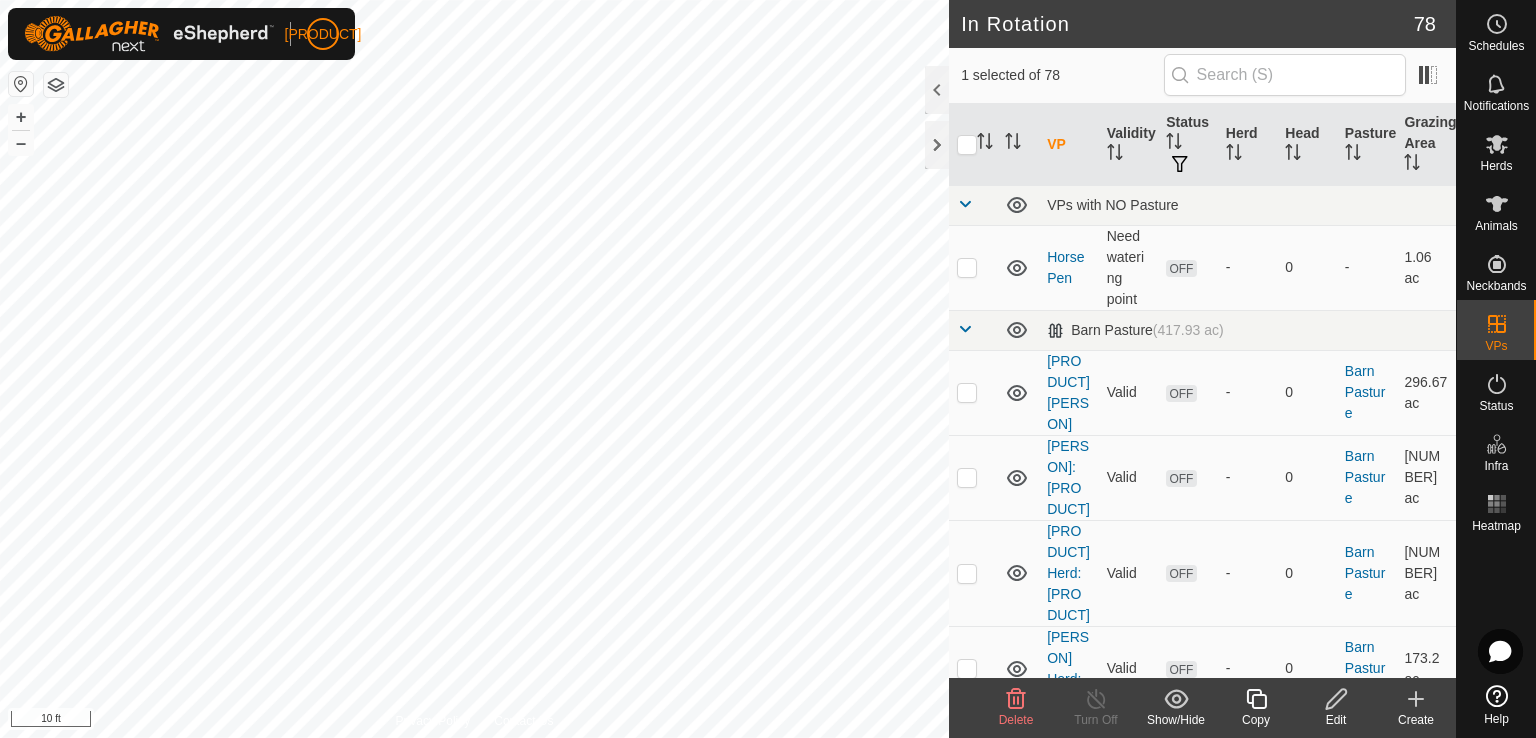 checkbox on "true" 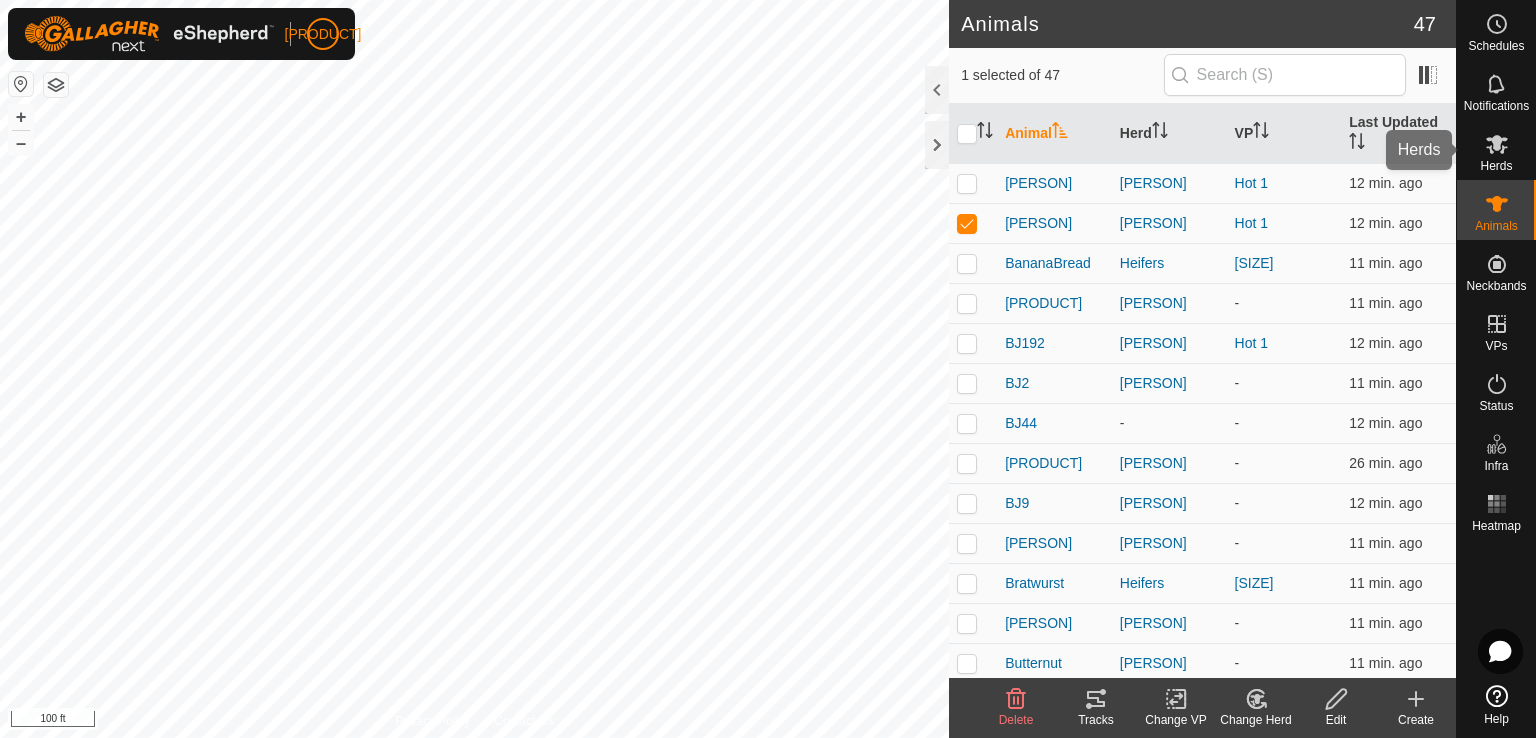 click 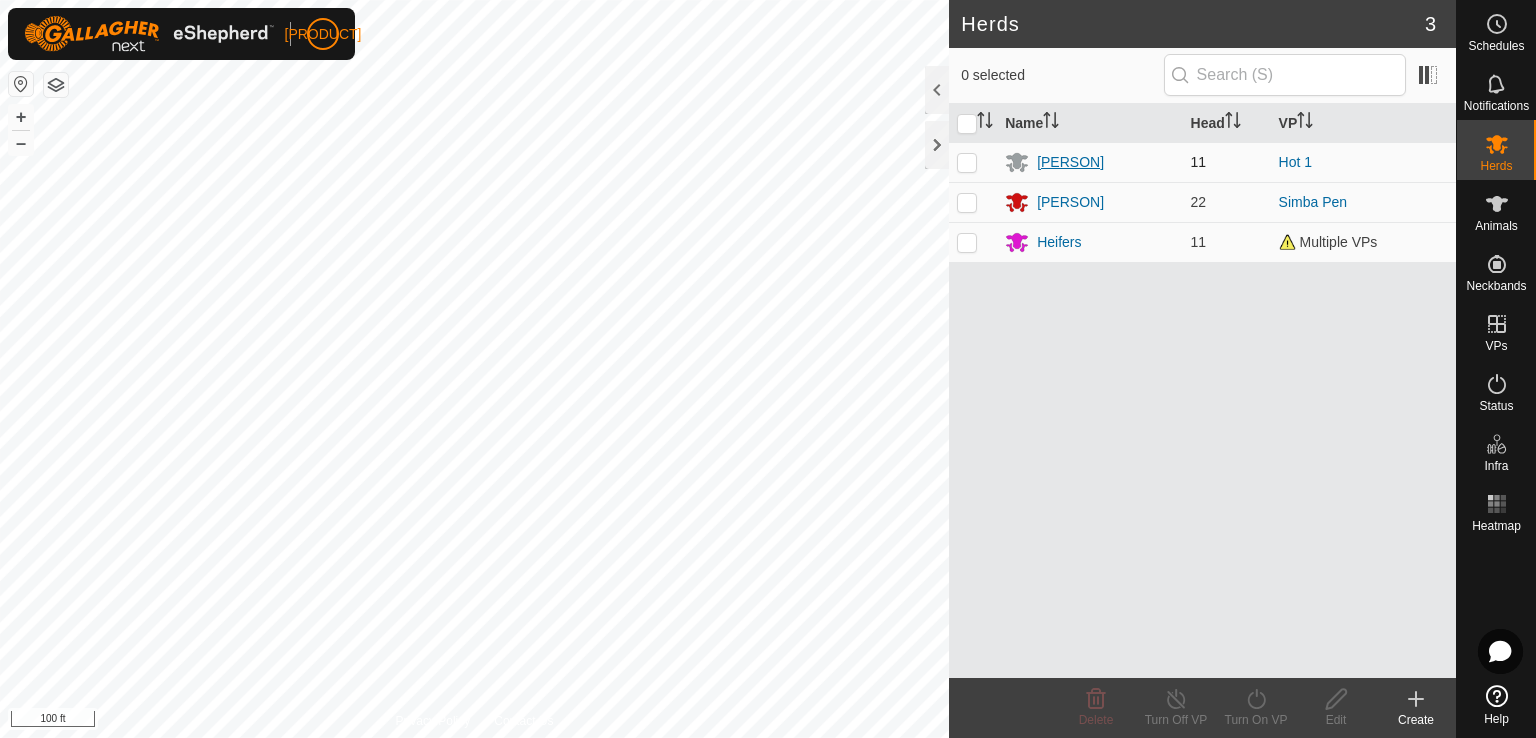 click on "[PERSON]" at bounding box center [1070, 162] 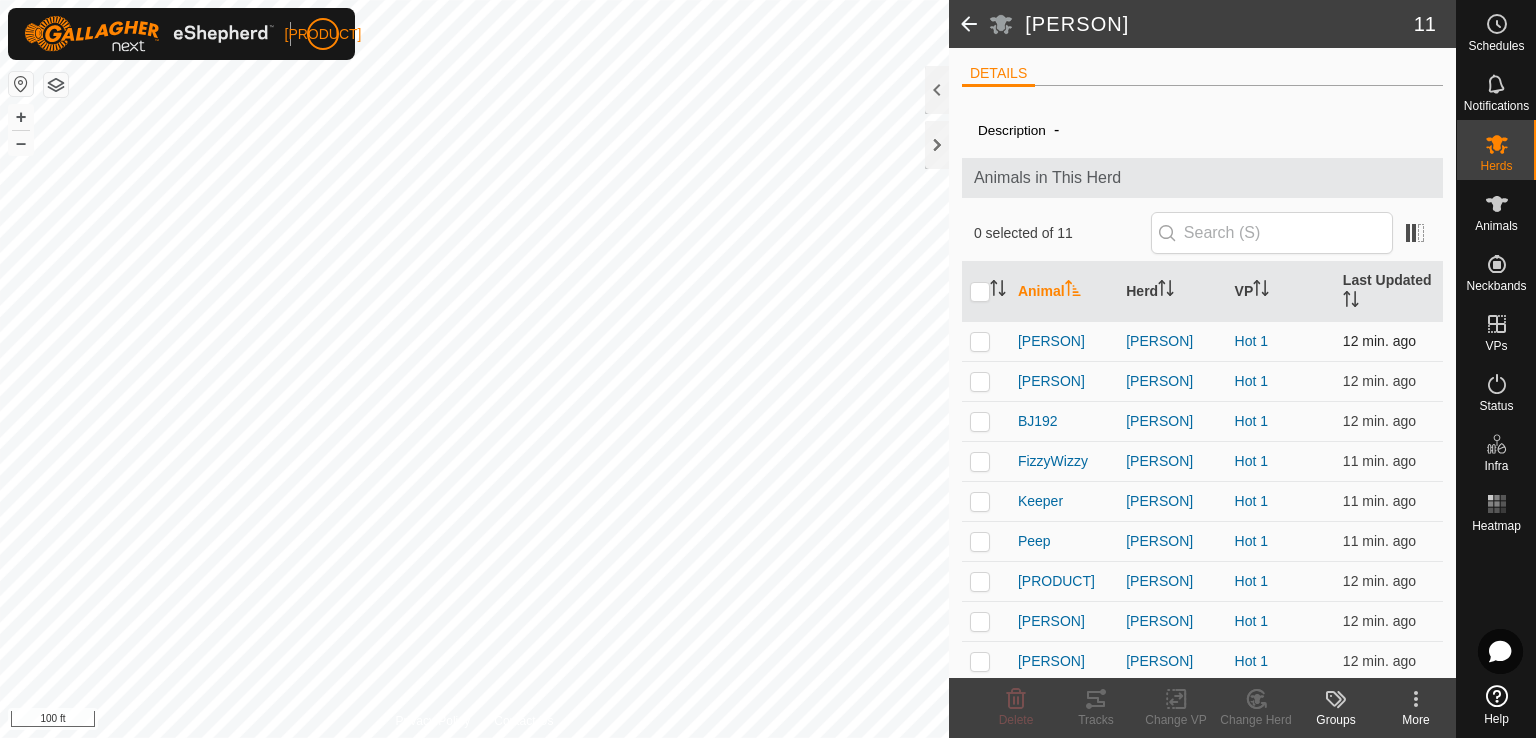 click at bounding box center (980, 341) 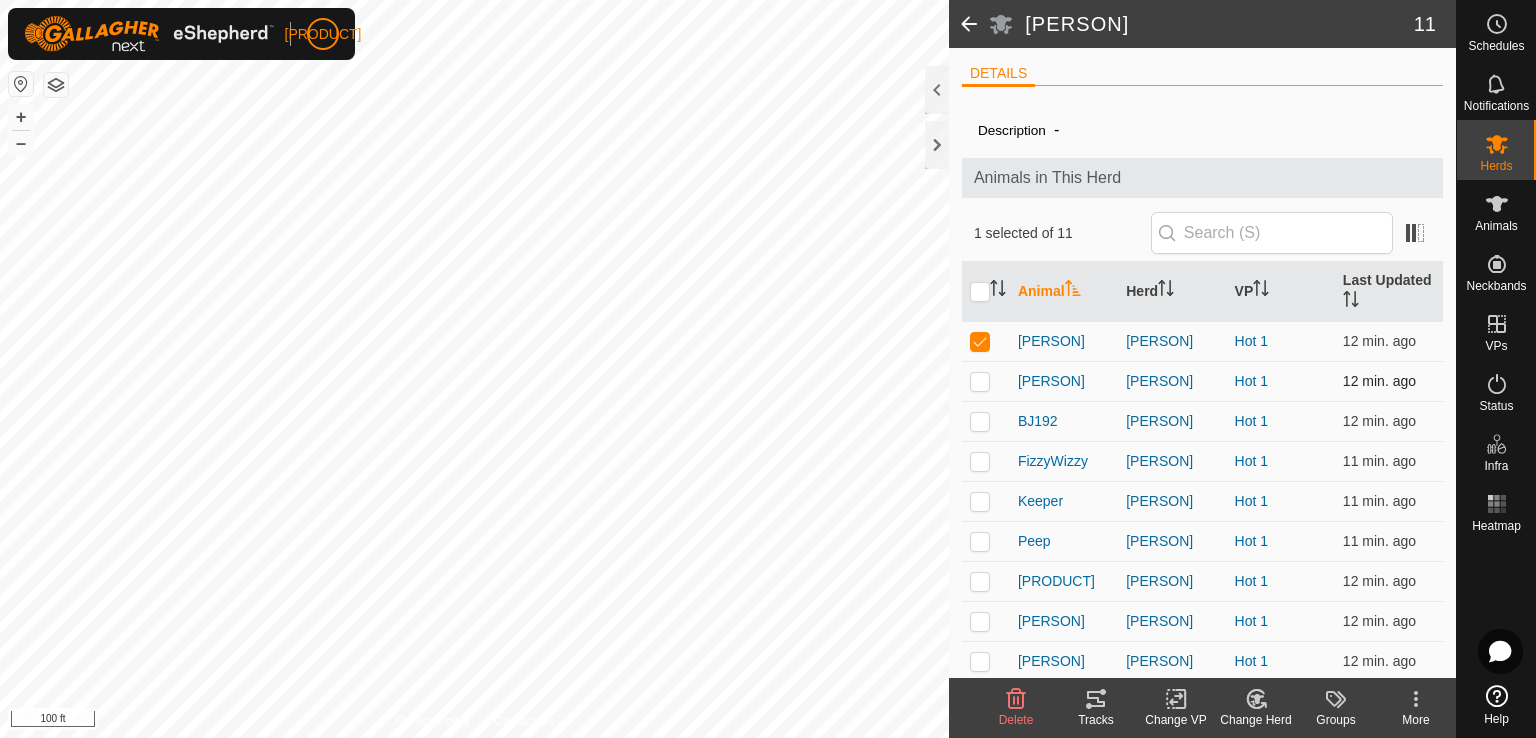 click at bounding box center [986, 381] 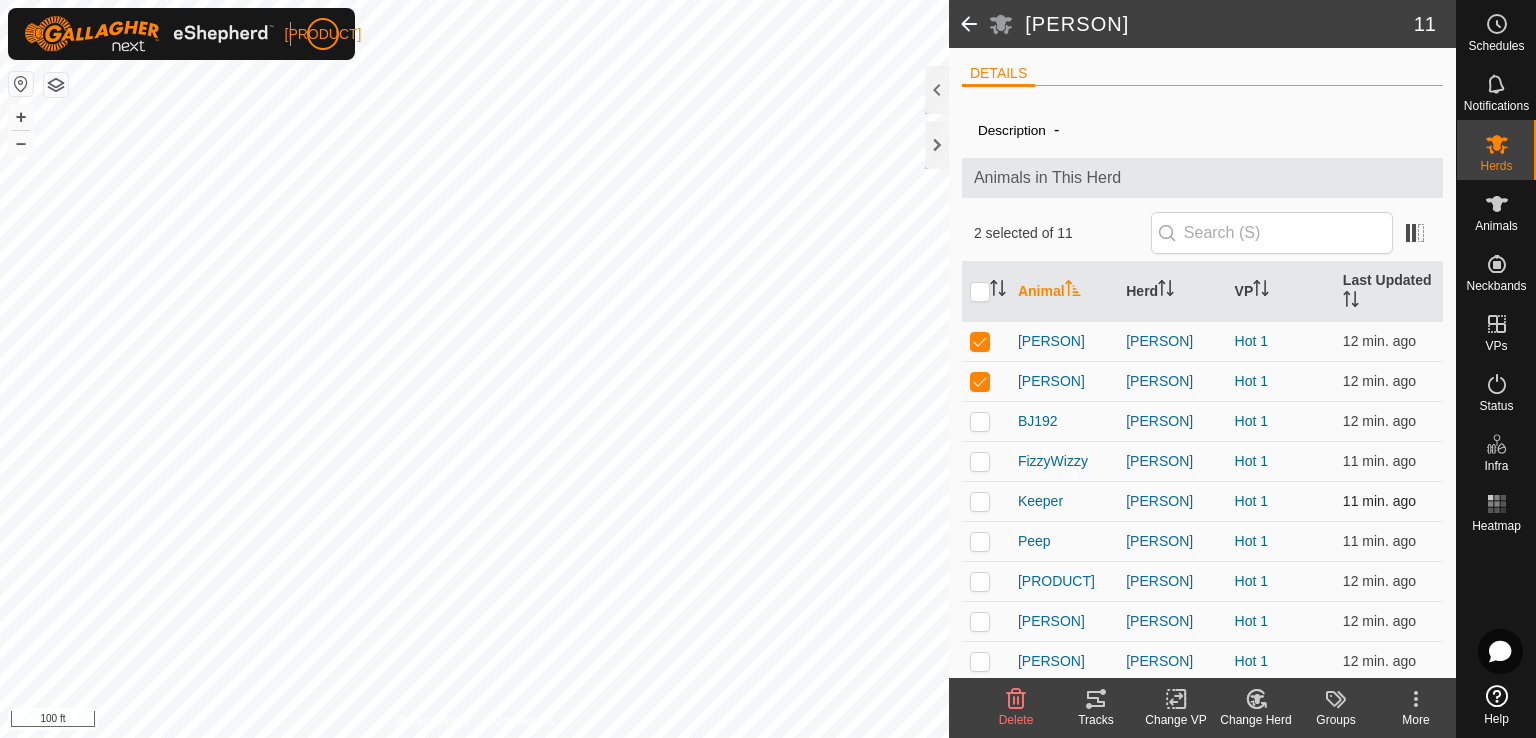 click at bounding box center [980, 501] 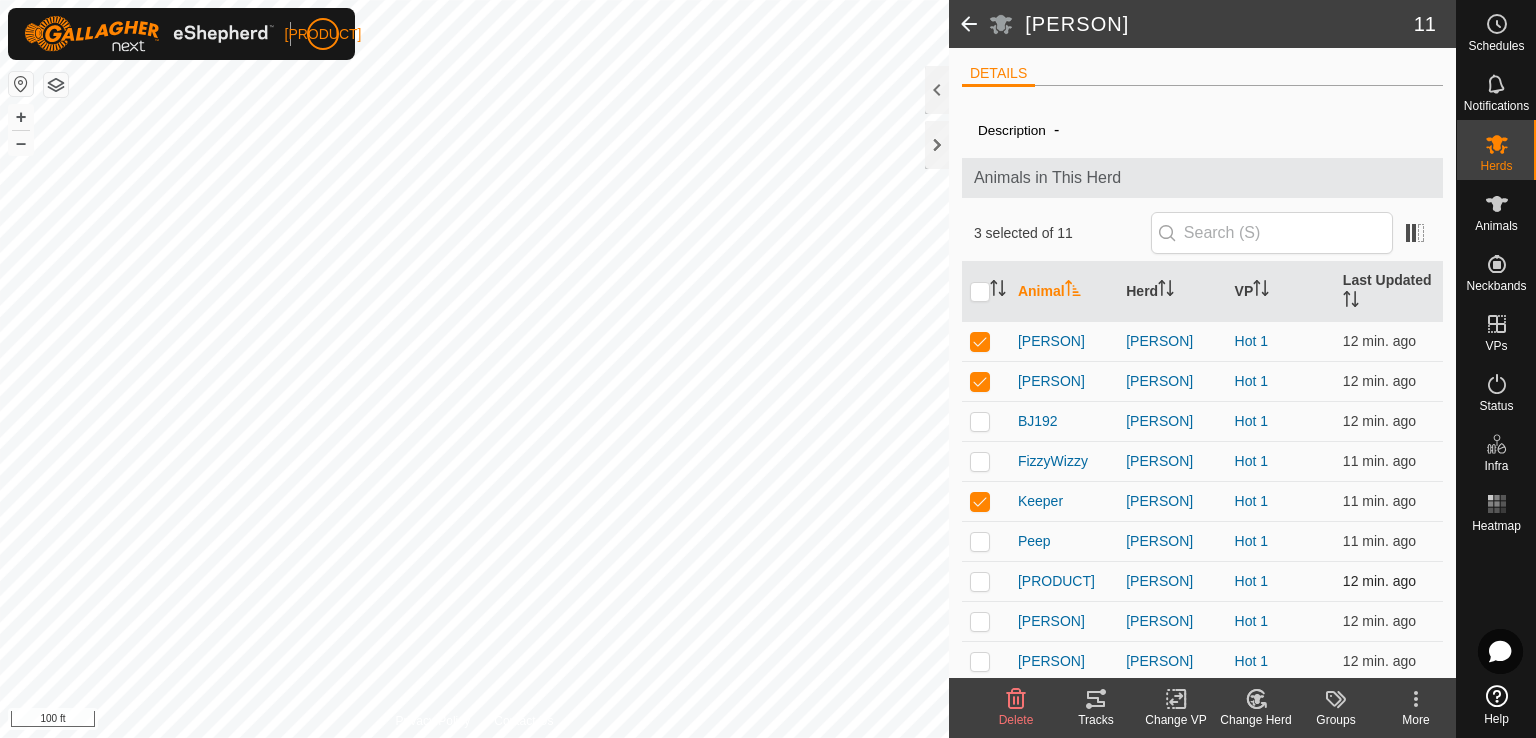 click at bounding box center [980, 581] 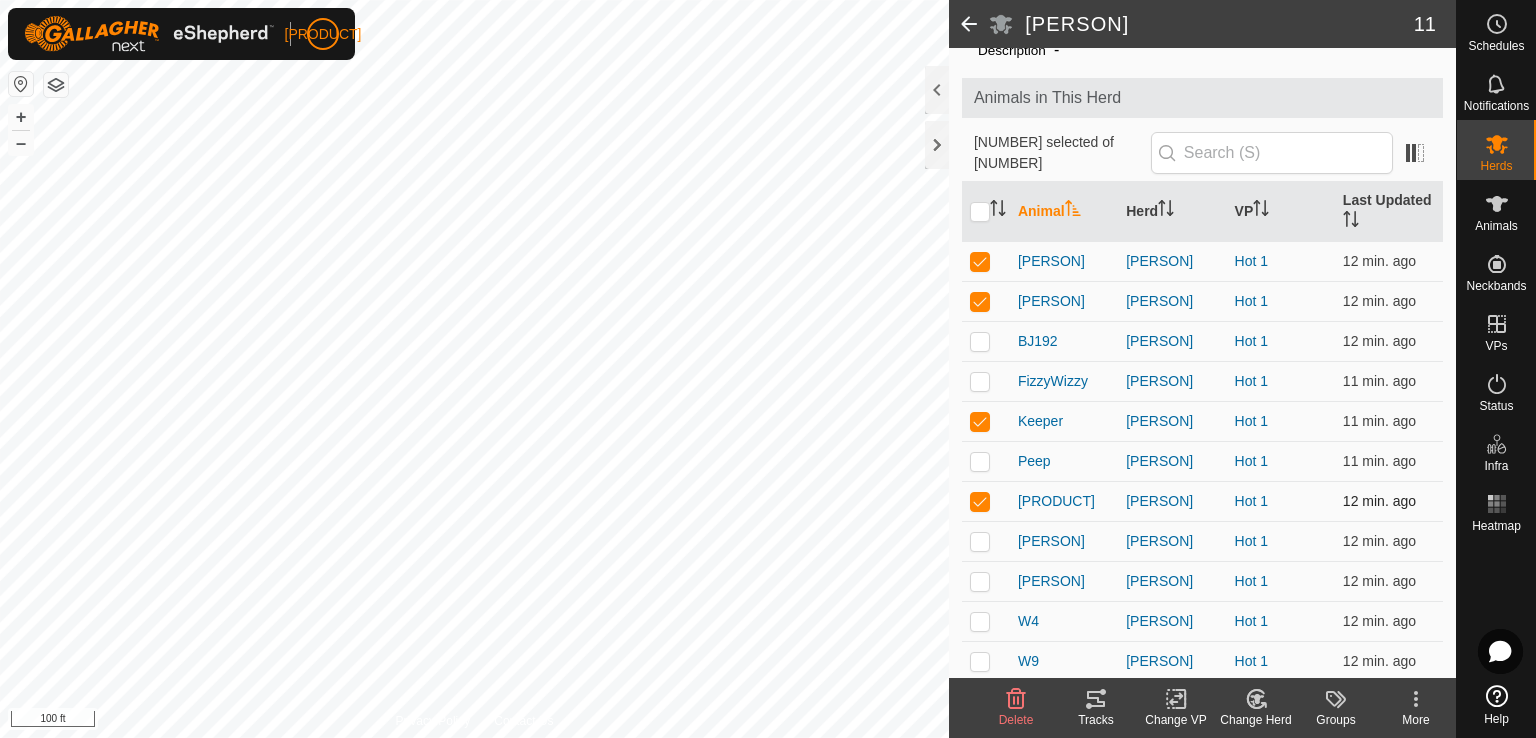 scroll, scrollTop: 113, scrollLeft: 0, axis: vertical 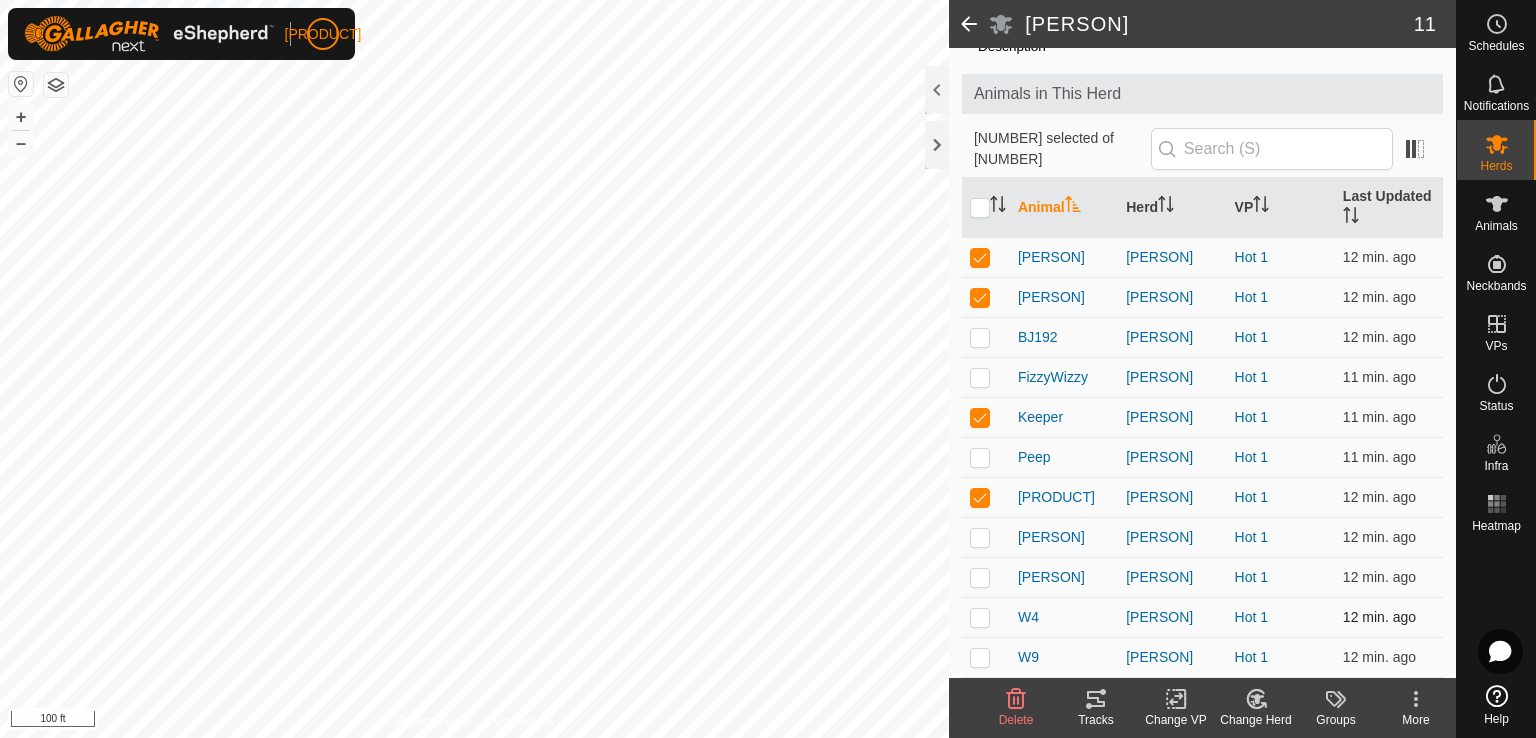 click at bounding box center [980, 617] 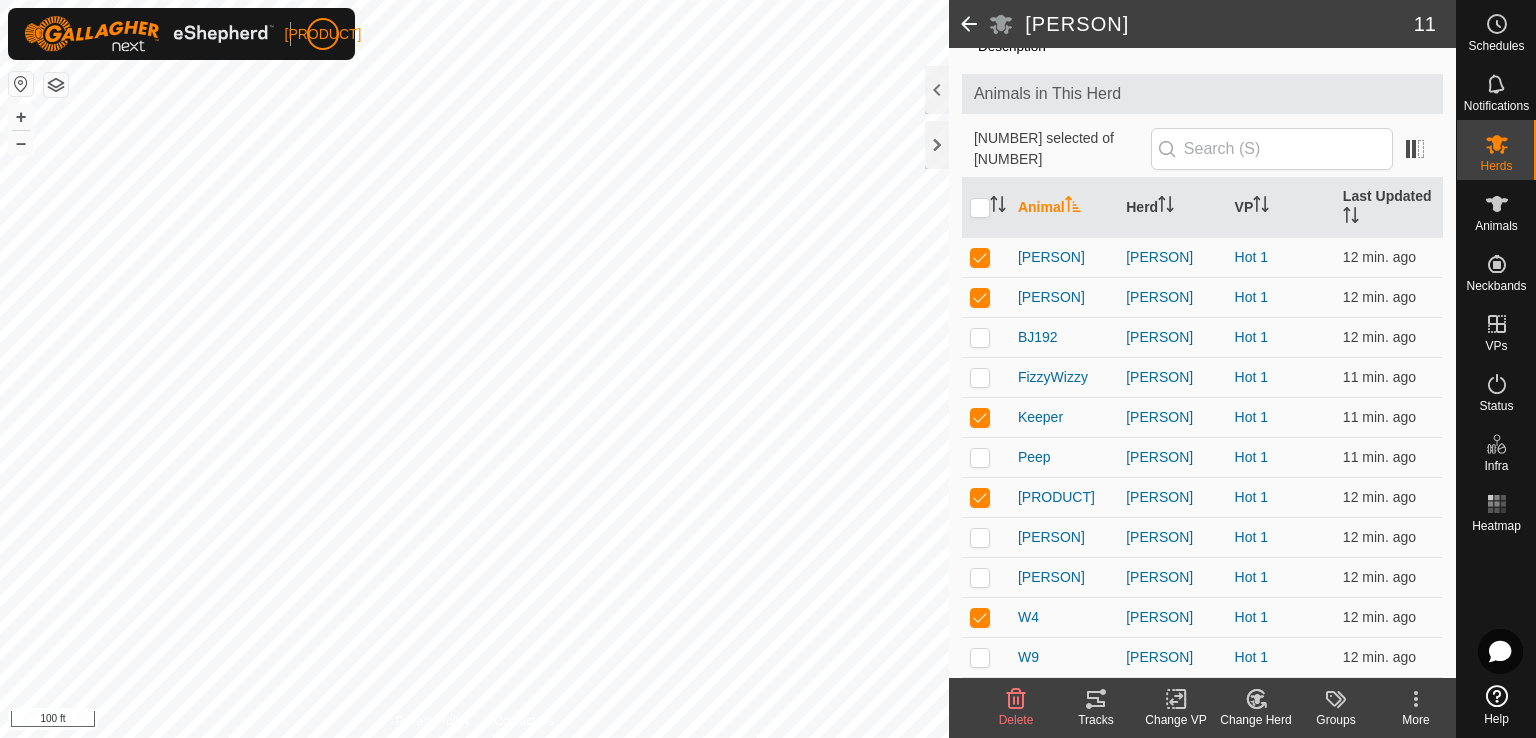 click 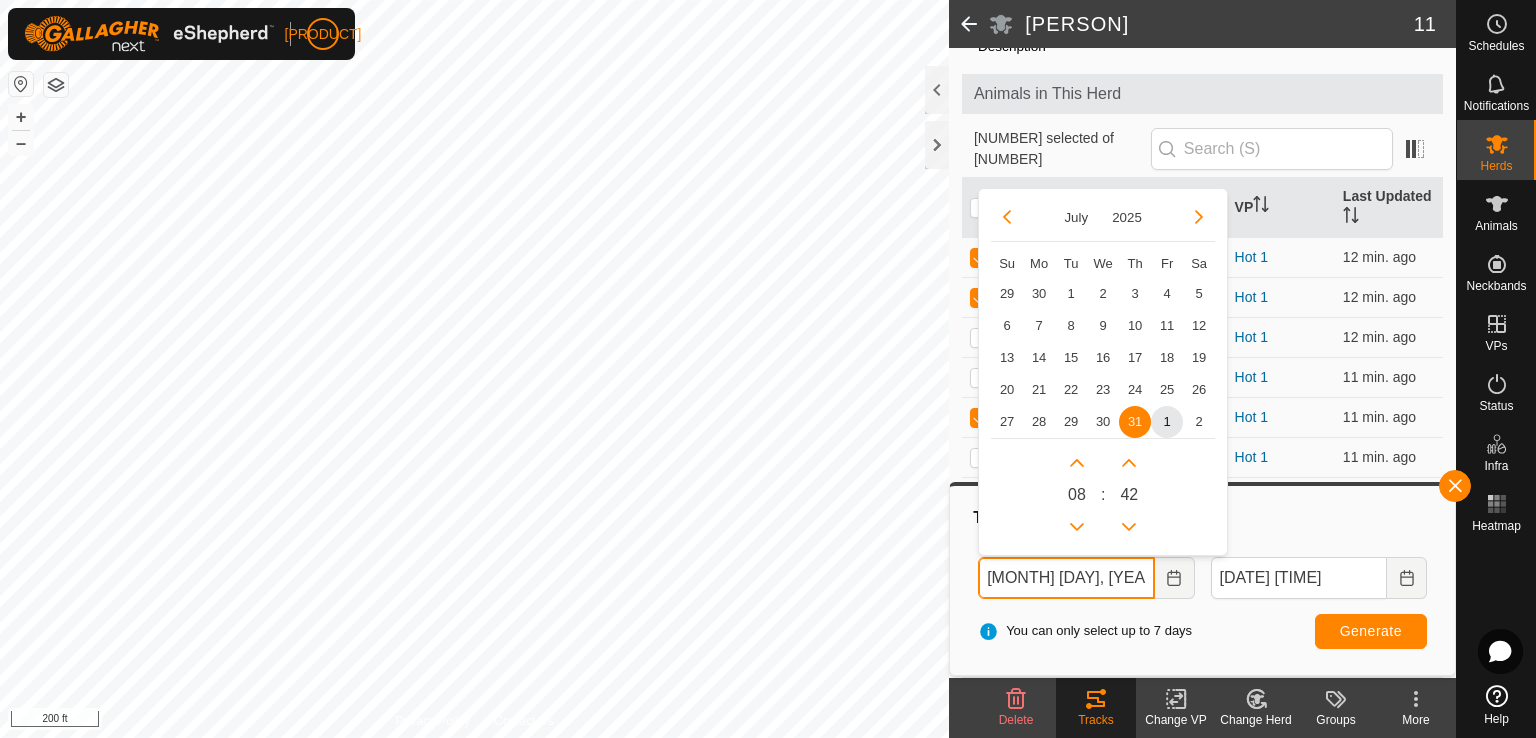 click on "[MONTH] [DAY], [YEAR] [TIME]" at bounding box center (1066, 578) 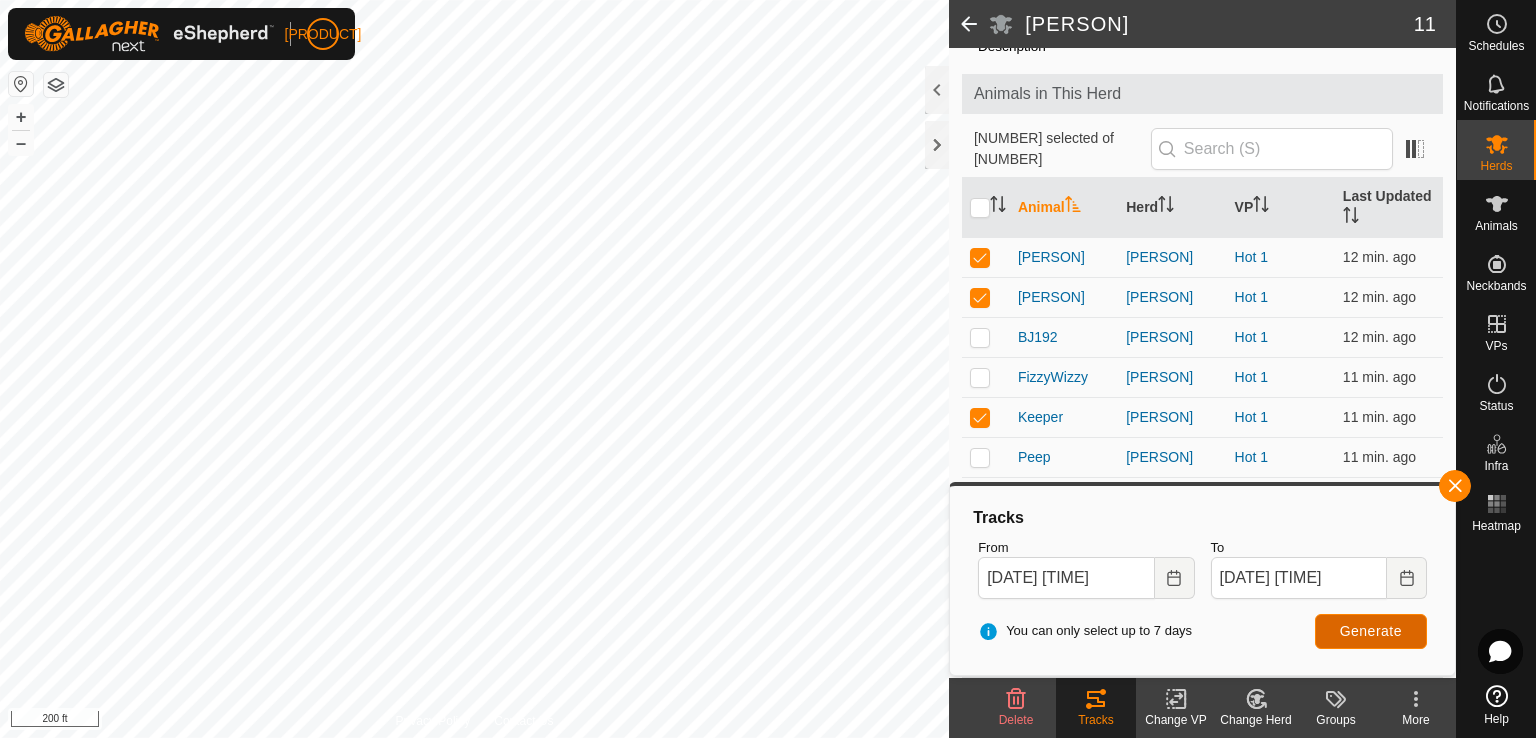 click on "Generate" at bounding box center (1371, 631) 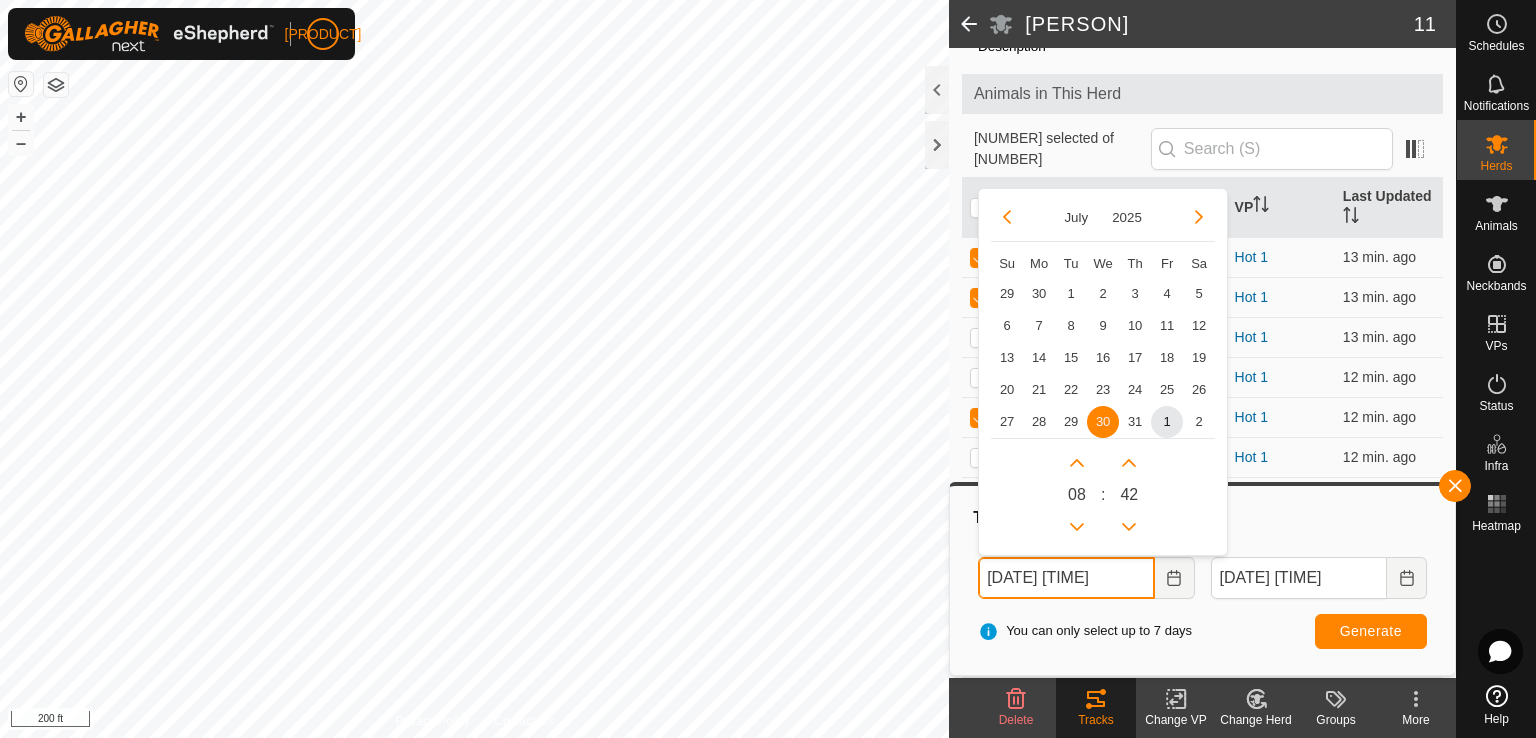 click on "[DATE] [TIME]" at bounding box center [1066, 578] 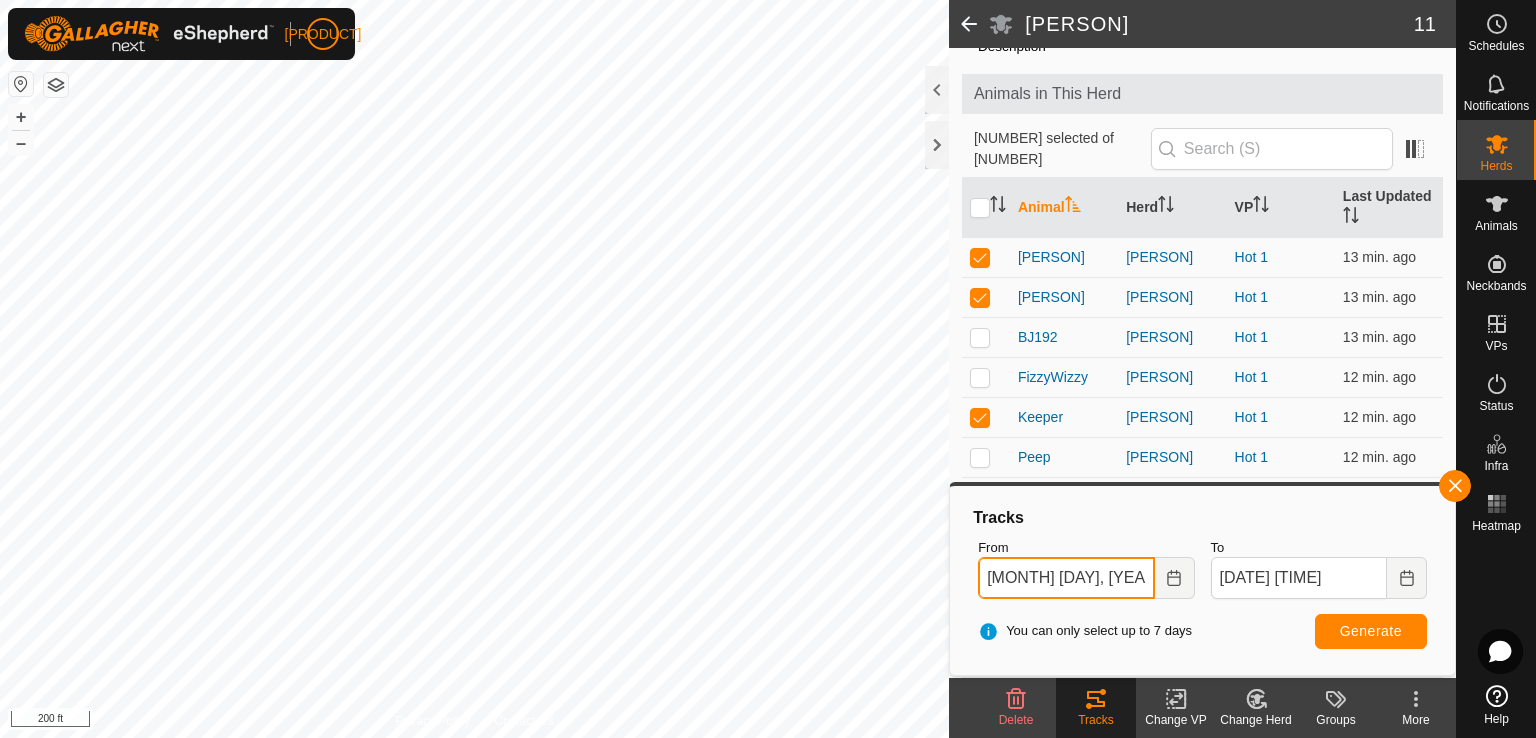 type on "[MONTH] [DAY], [YEAR] [TIME]" 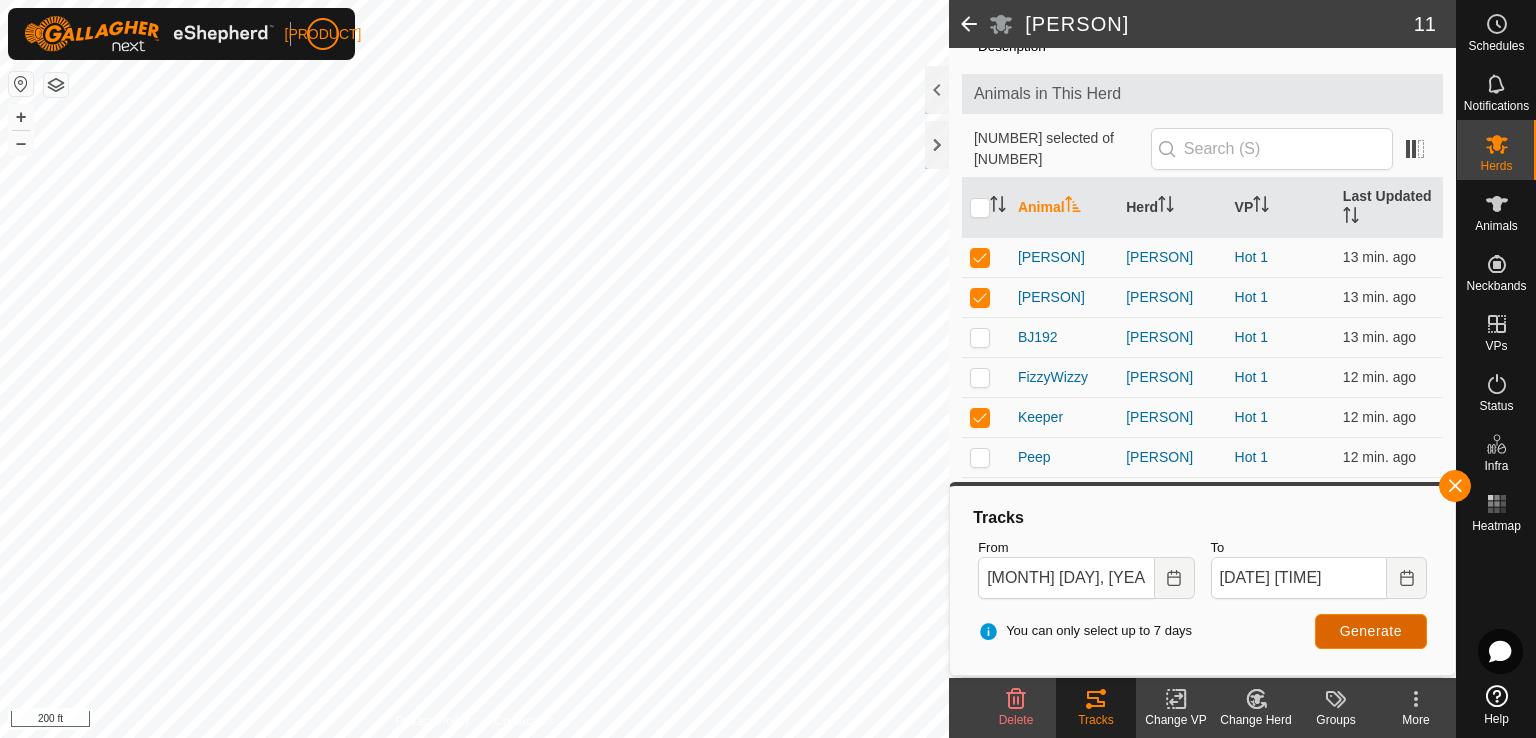 click on "Generate" at bounding box center [1371, 631] 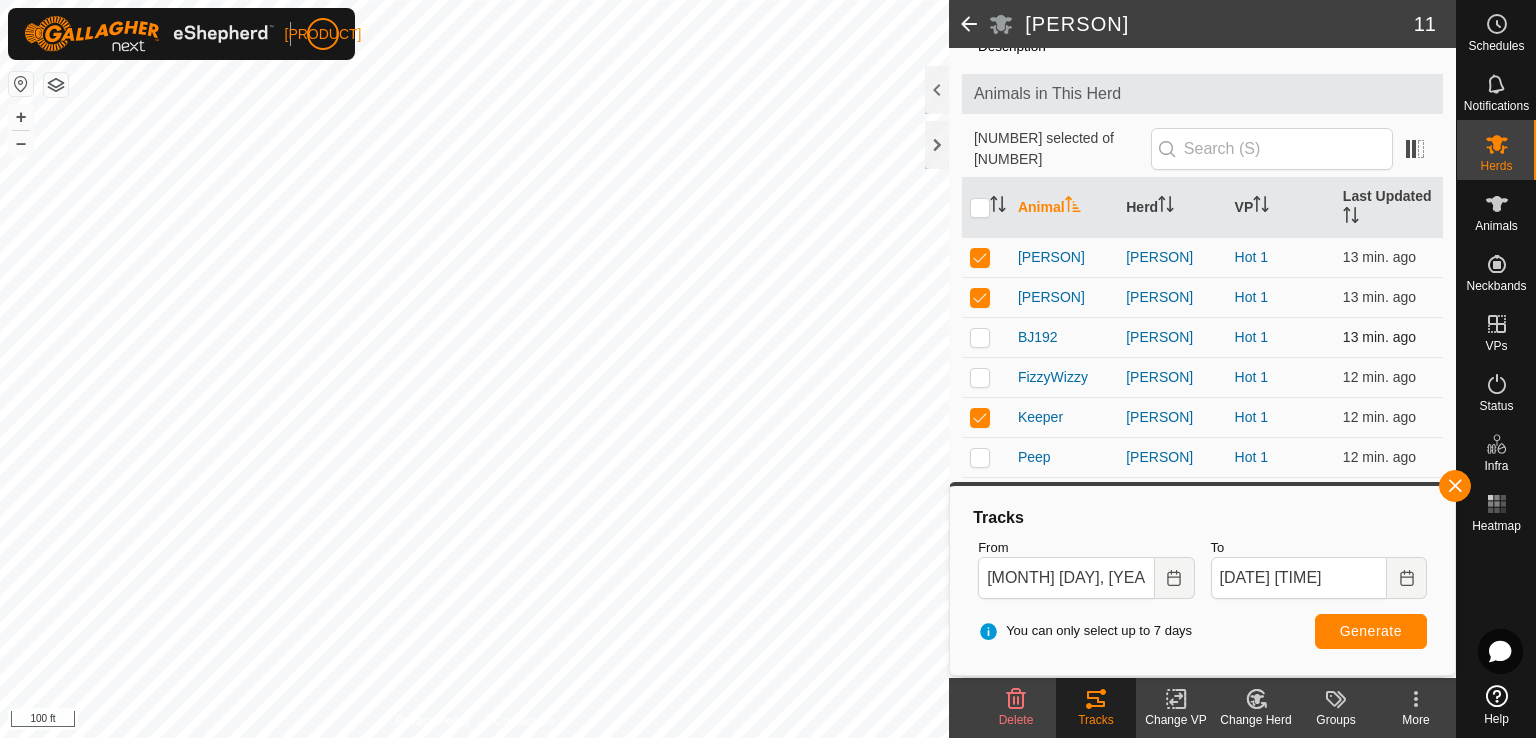 click at bounding box center [980, 337] 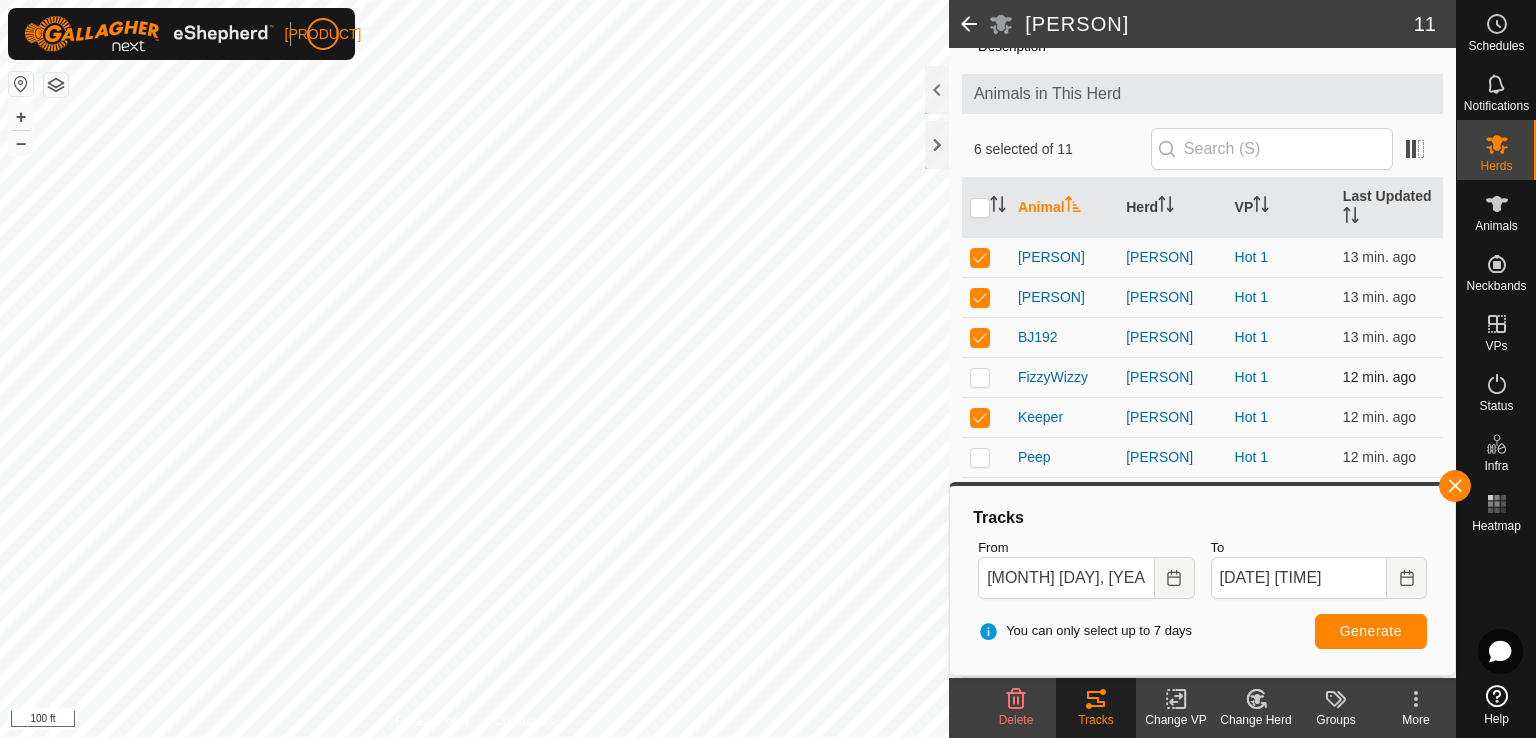 click at bounding box center [986, 377] 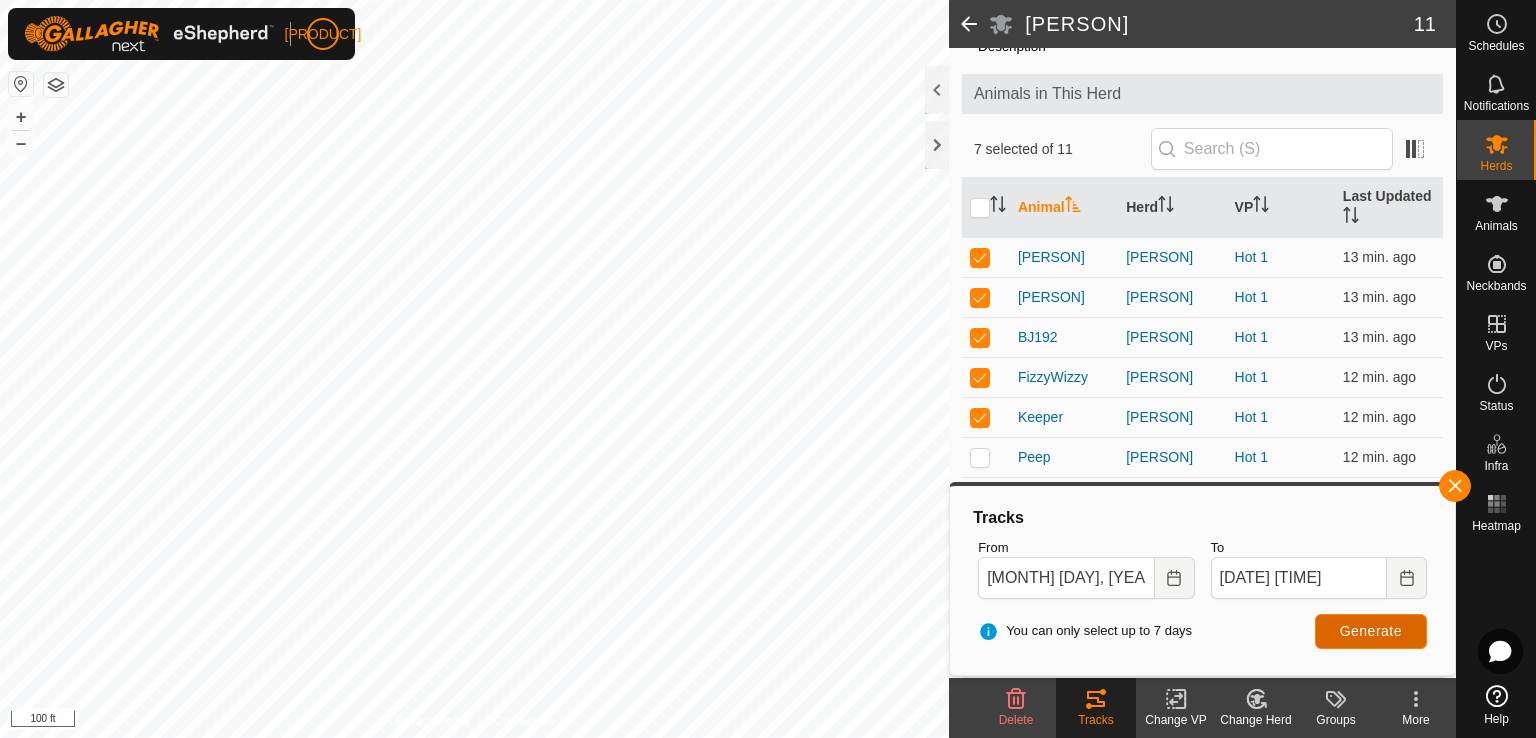 click on "Generate" at bounding box center (1371, 631) 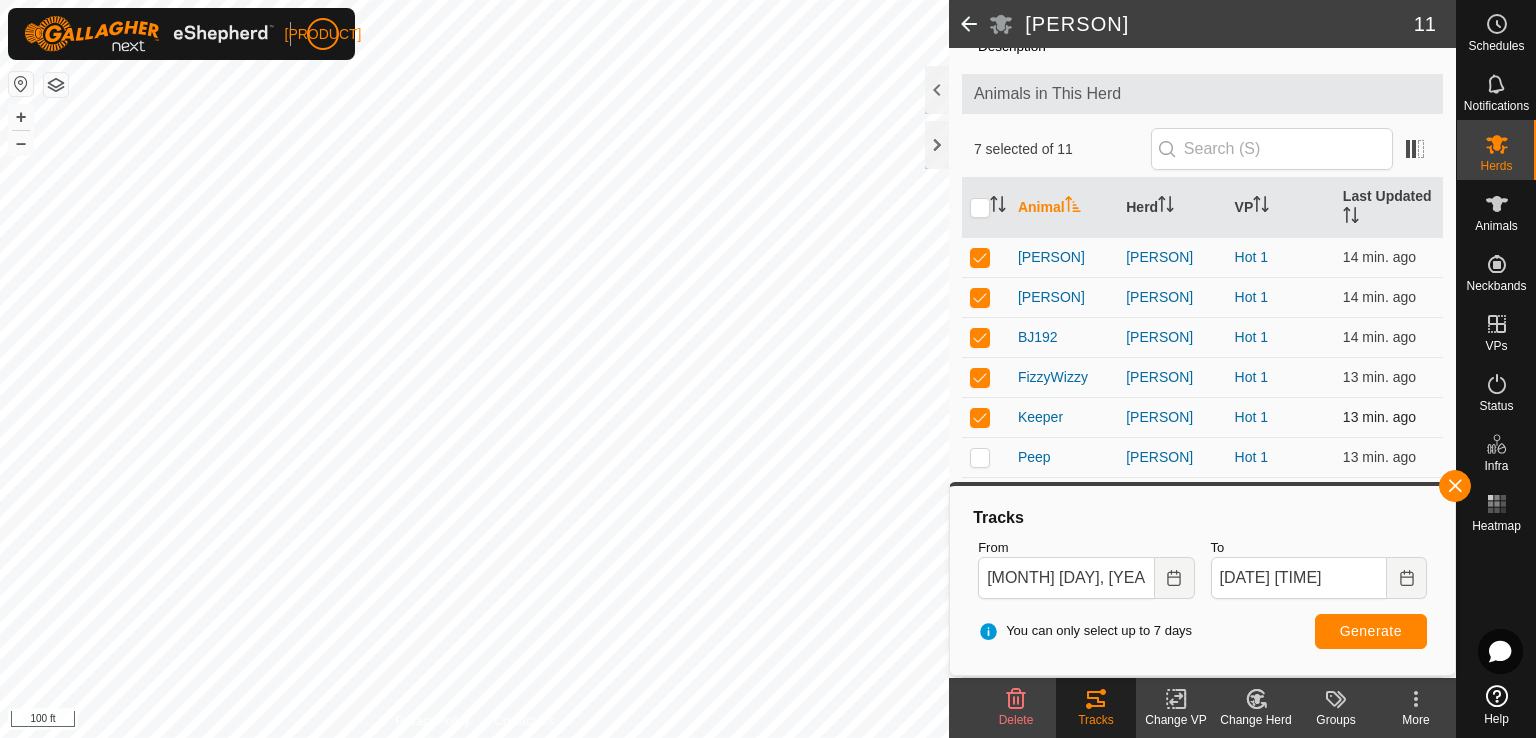 click at bounding box center [980, 417] 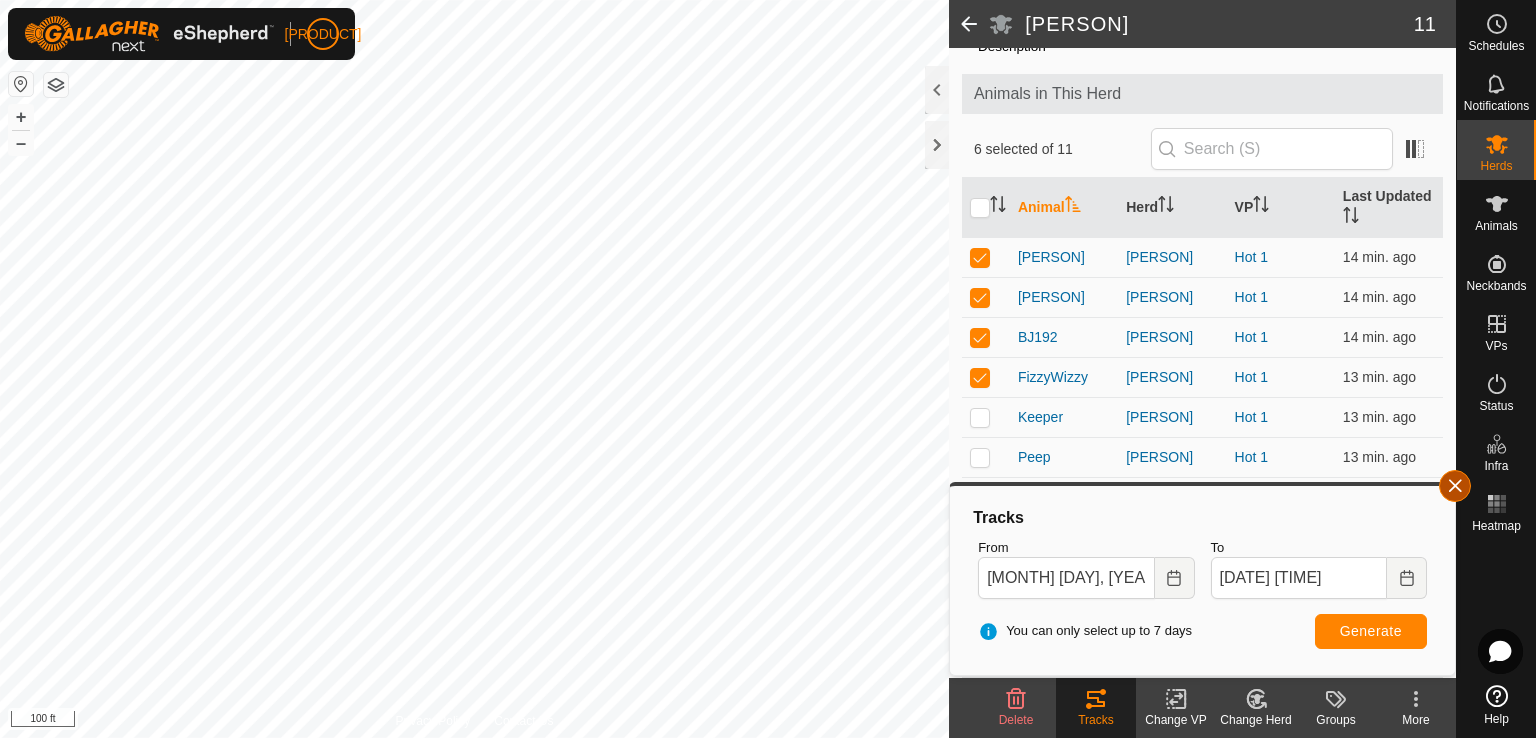 click at bounding box center [1455, 486] 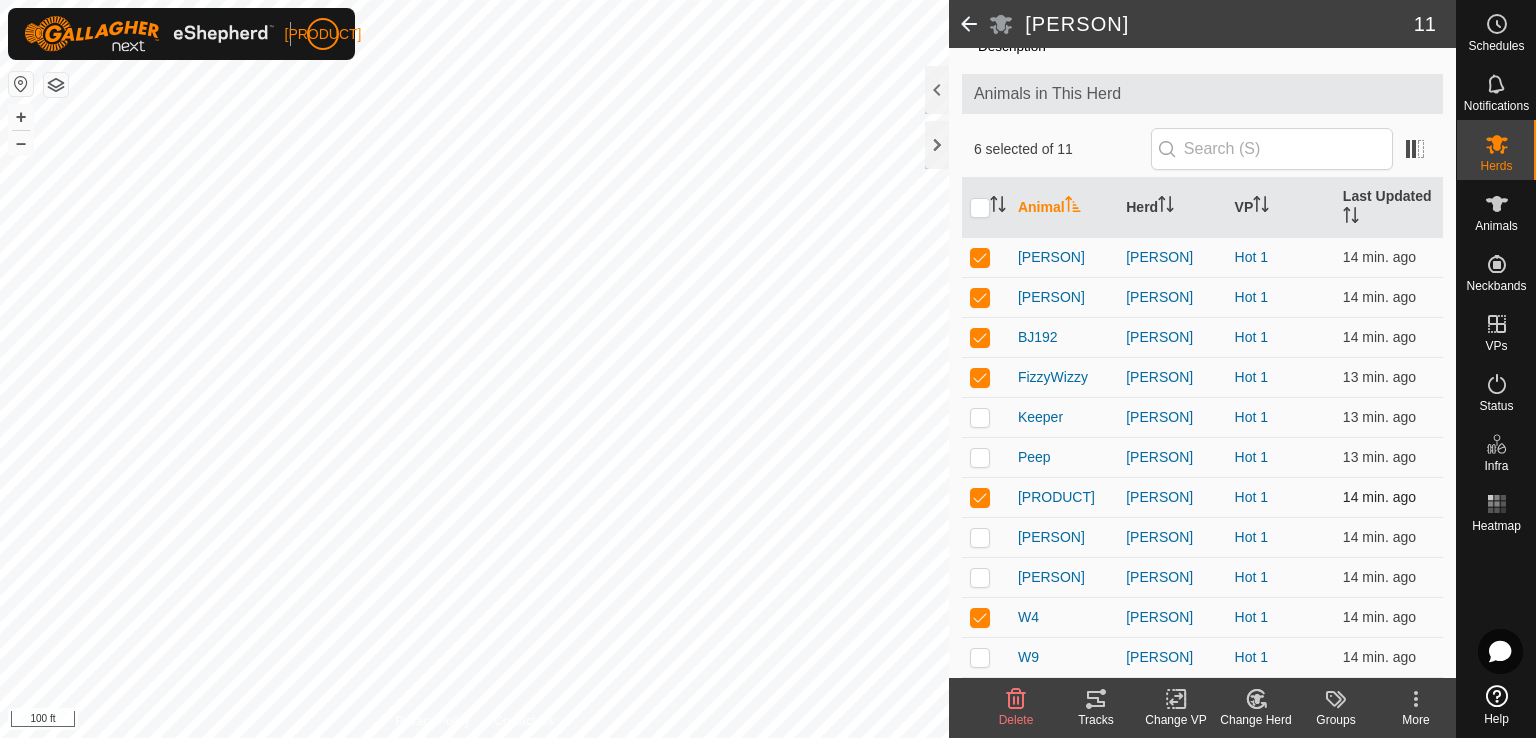 click at bounding box center [980, 497] 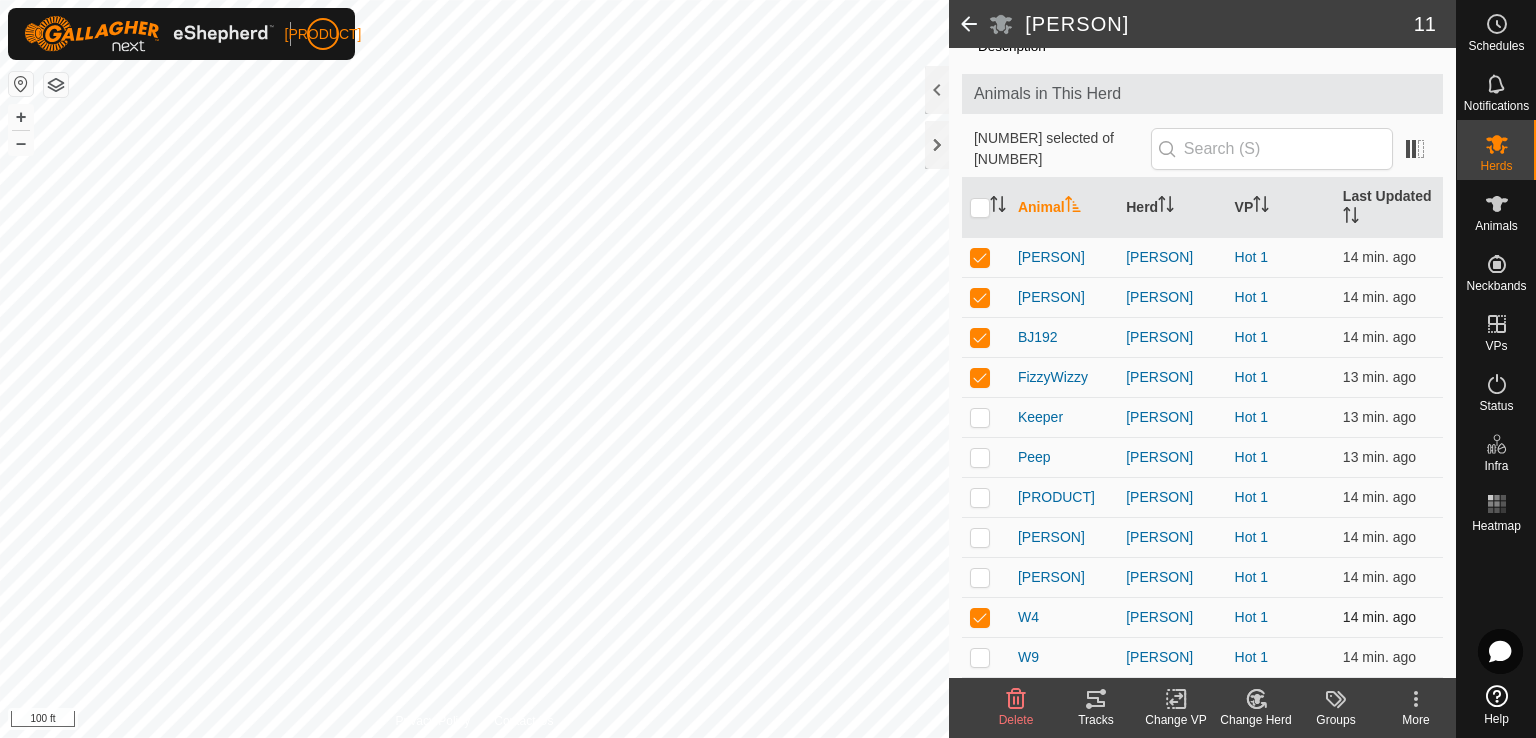 click at bounding box center [986, 617] 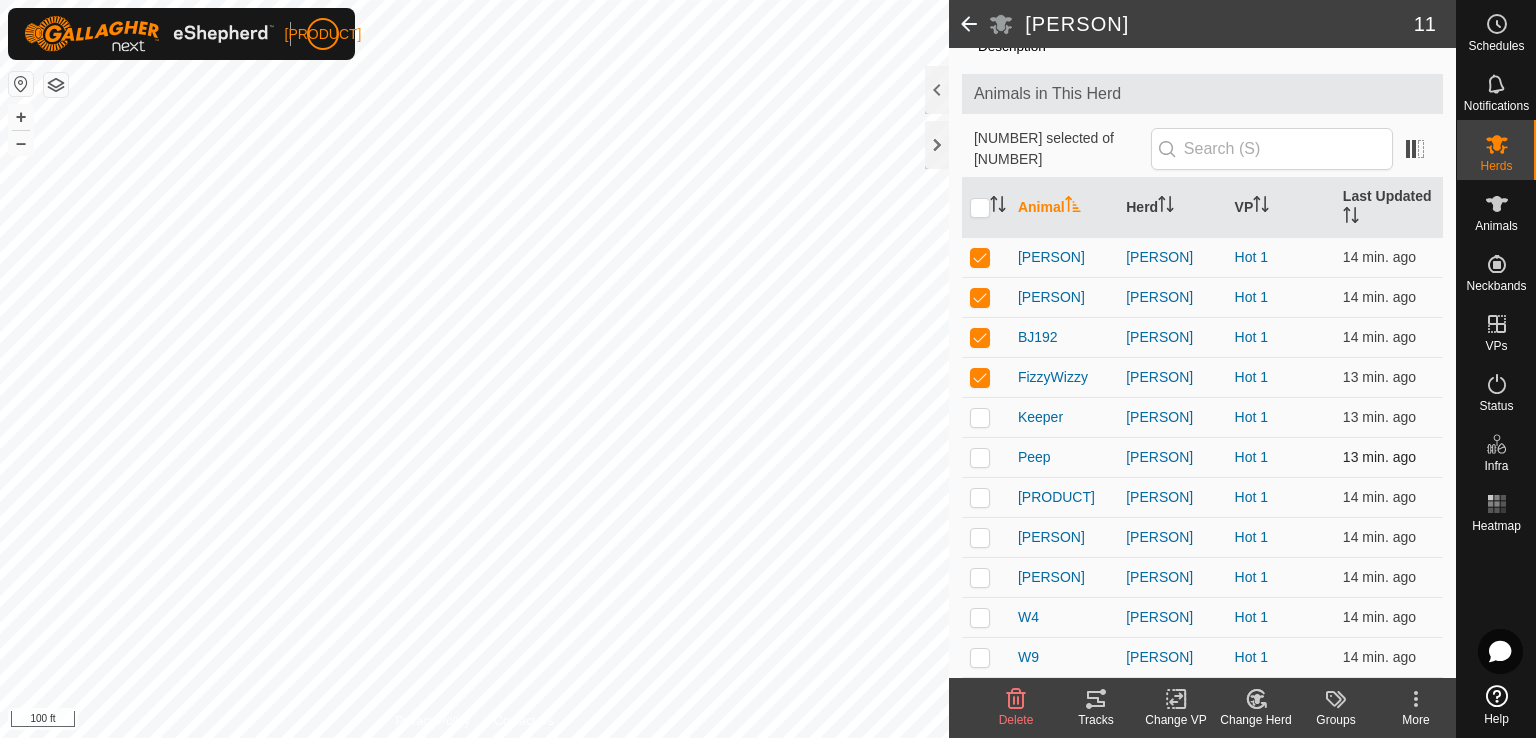 click at bounding box center [980, 457] 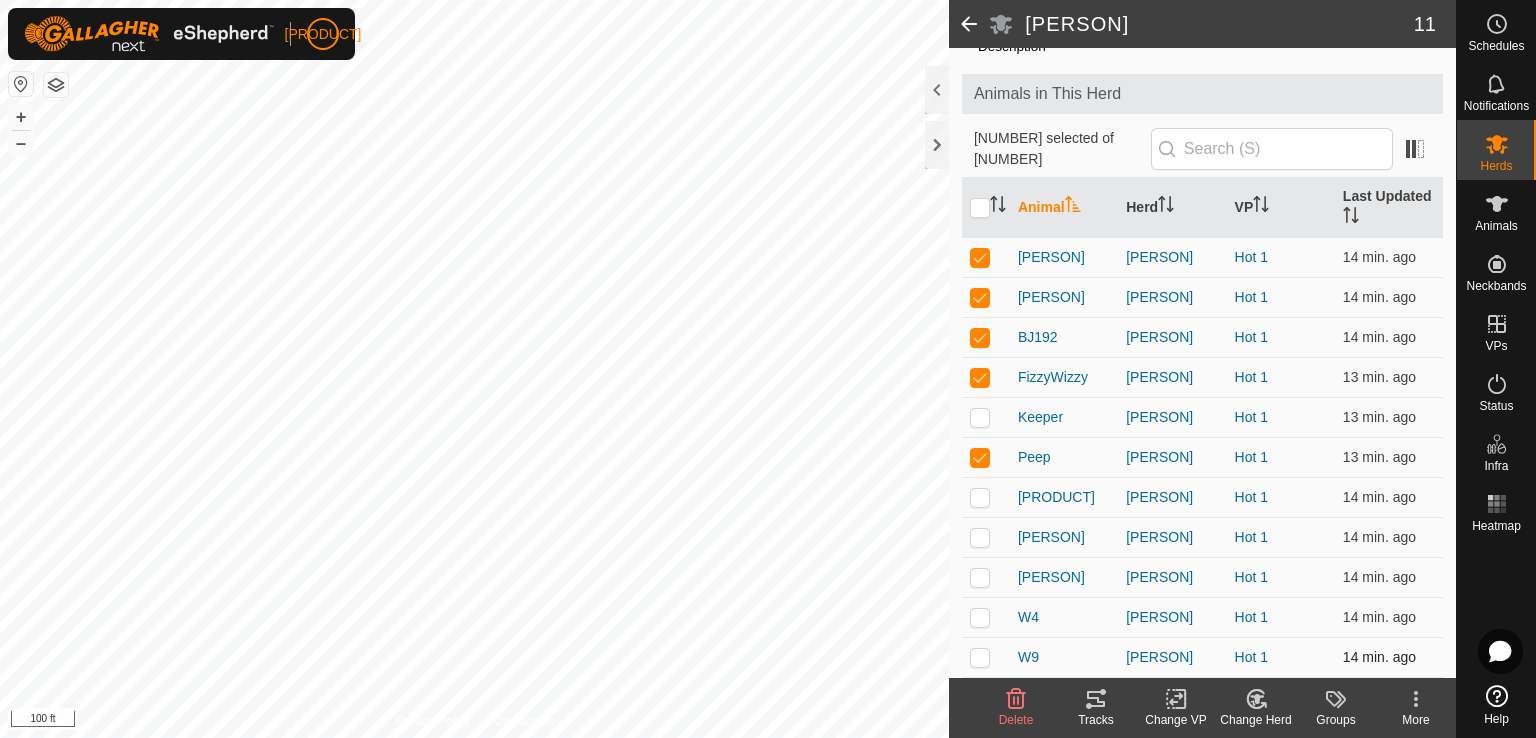 click at bounding box center [980, 657] 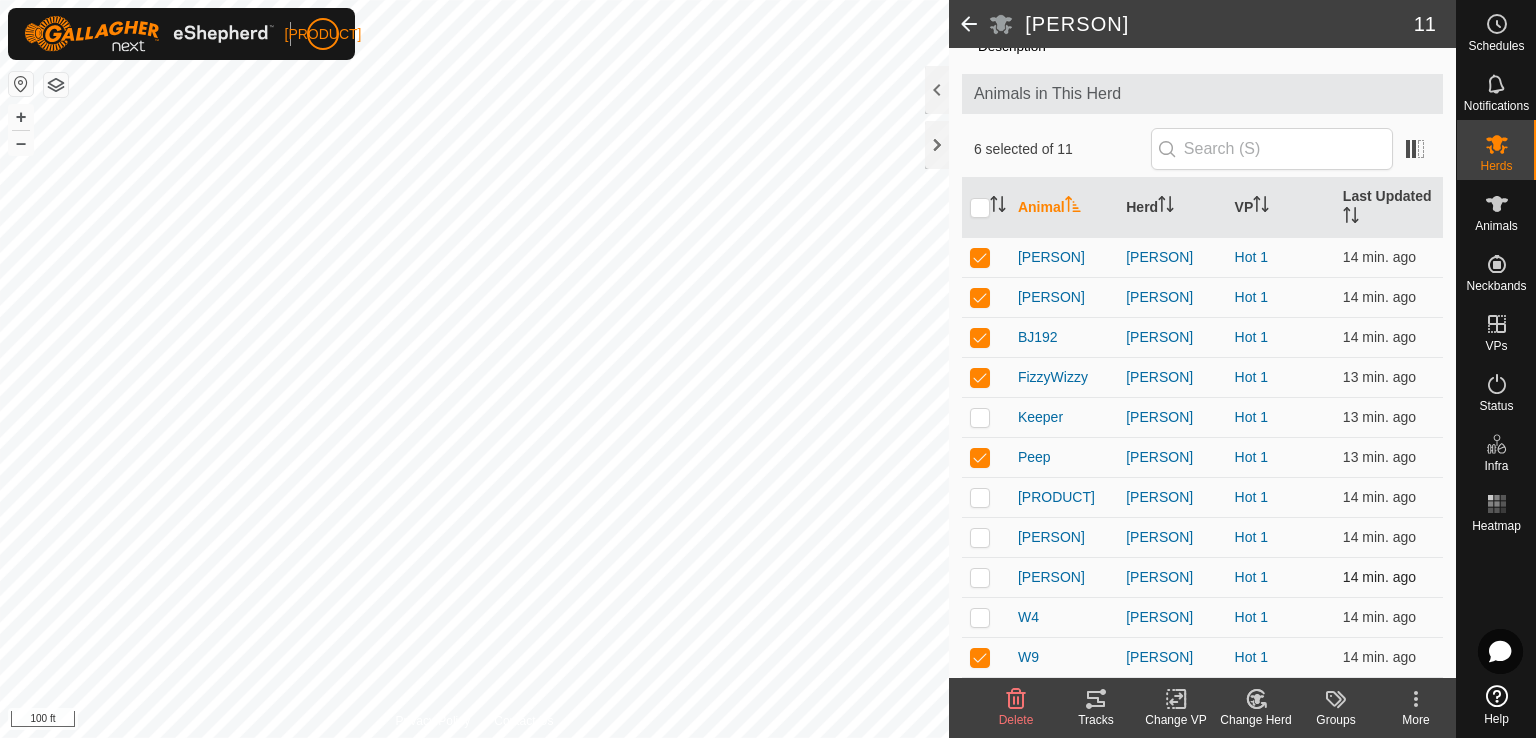 click at bounding box center [980, 577] 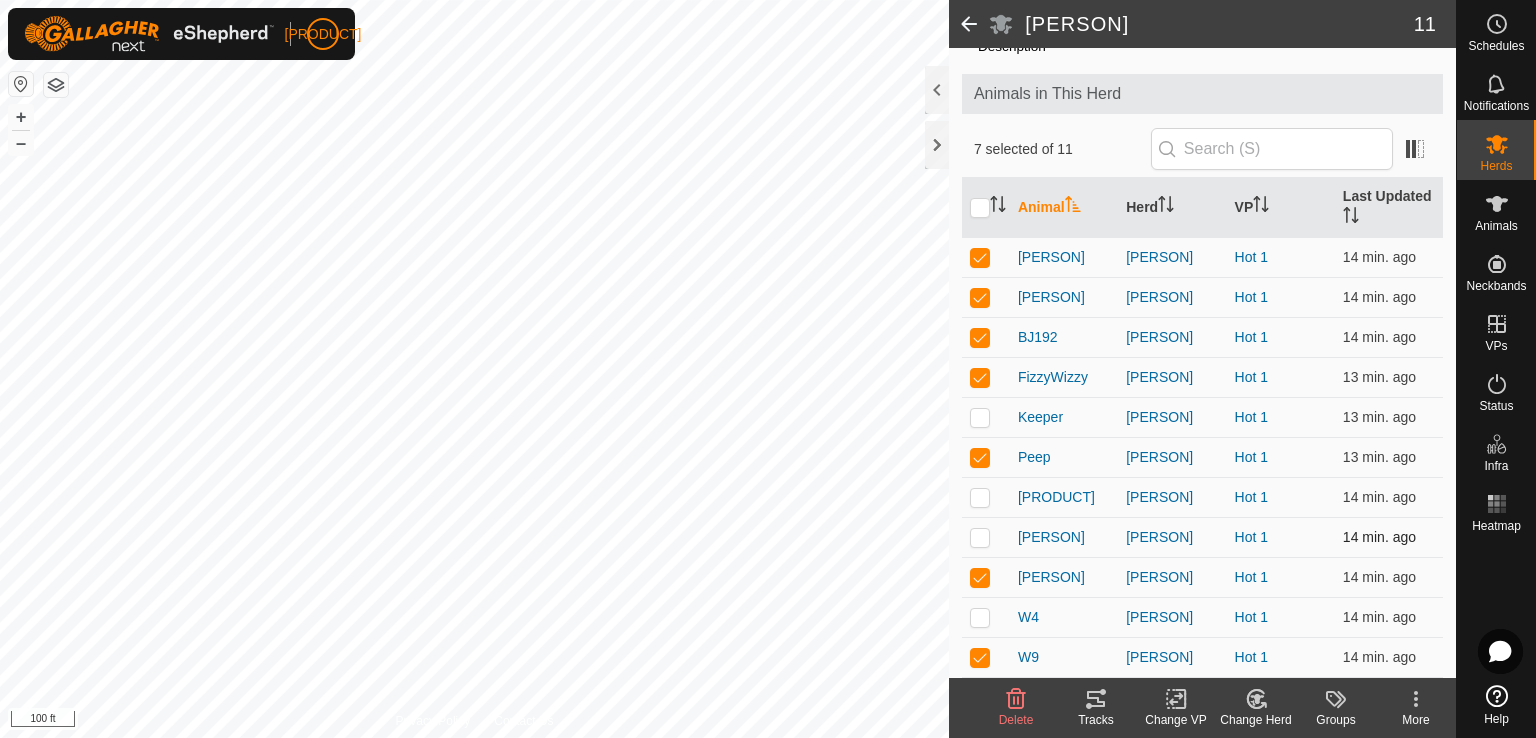click at bounding box center [980, 537] 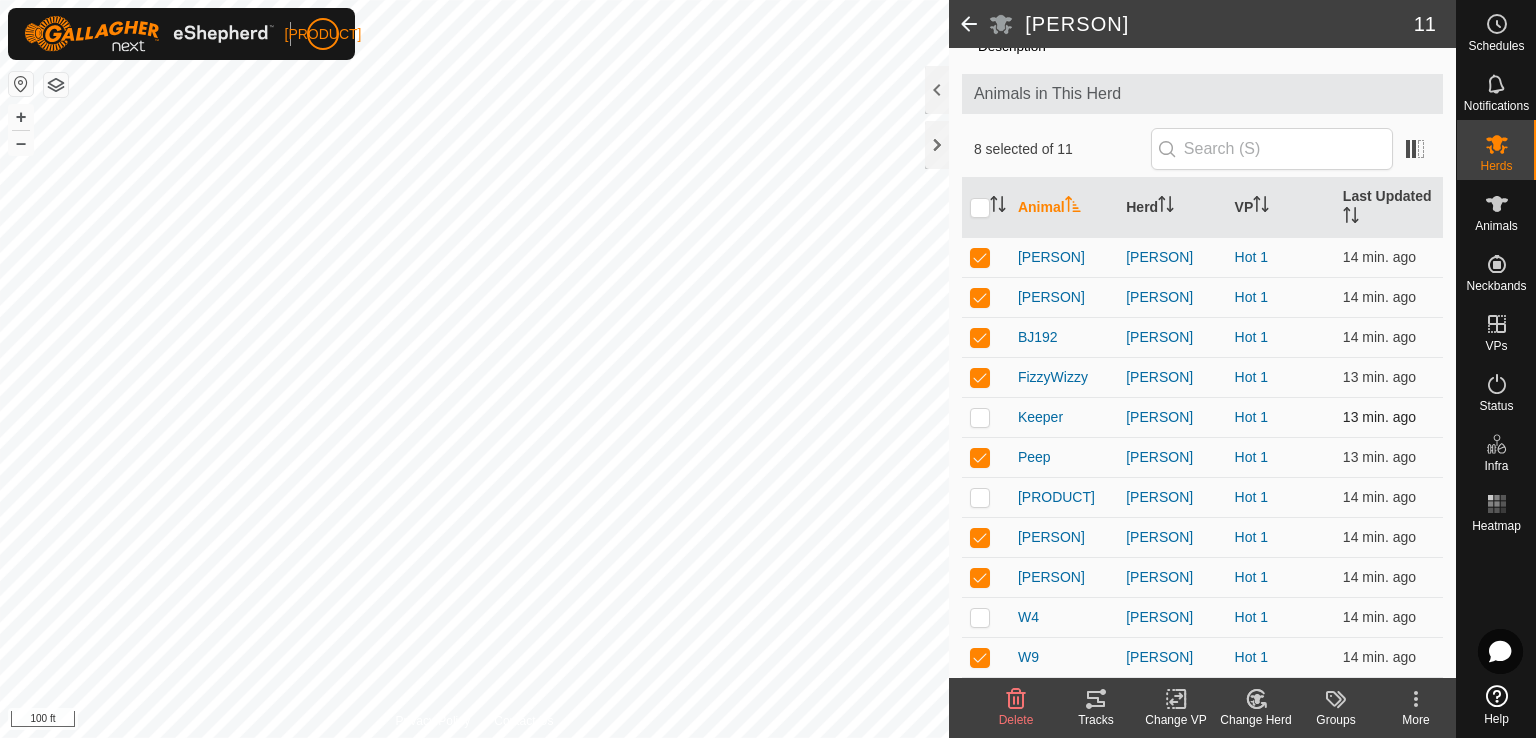 click at bounding box center (980, 417) 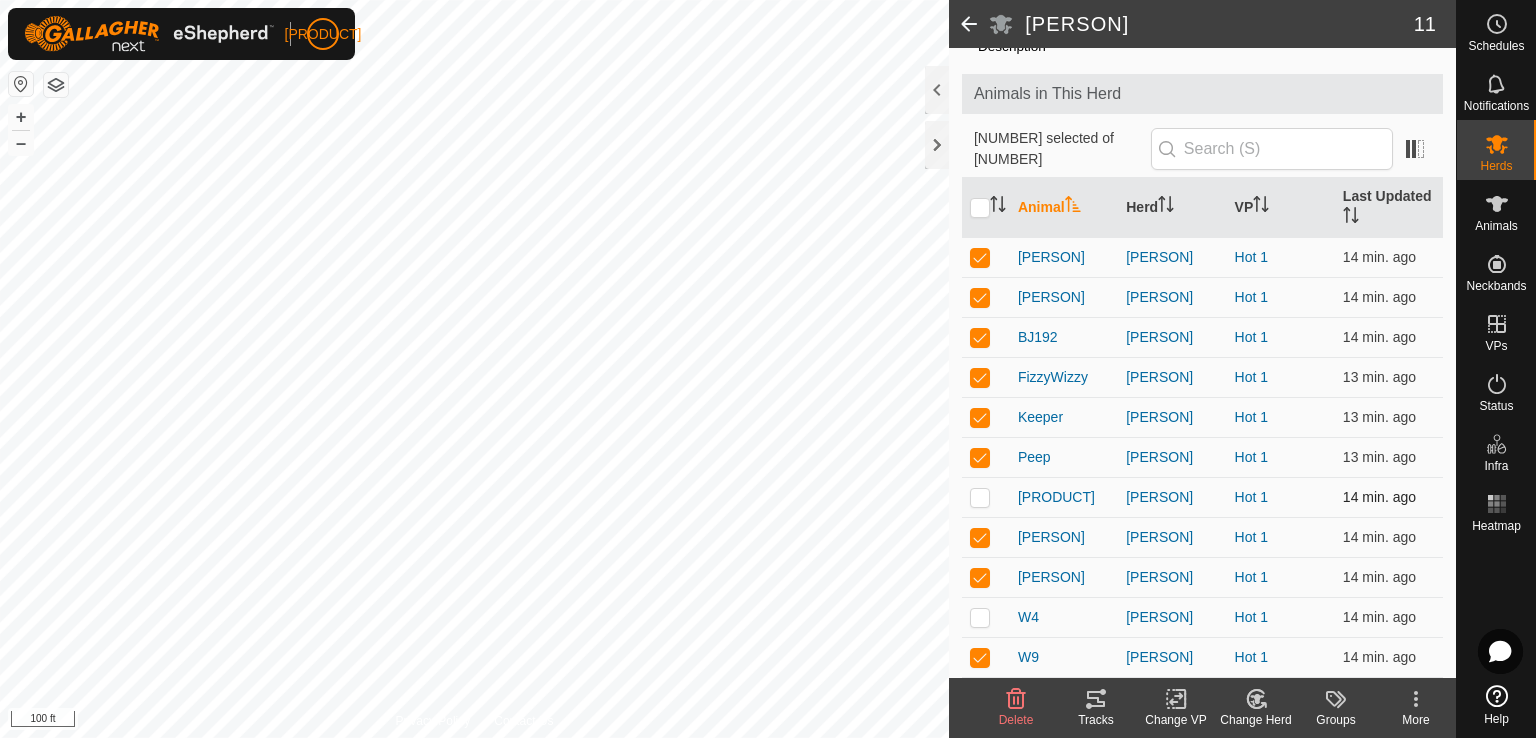 click at bounding box center [986, 497] 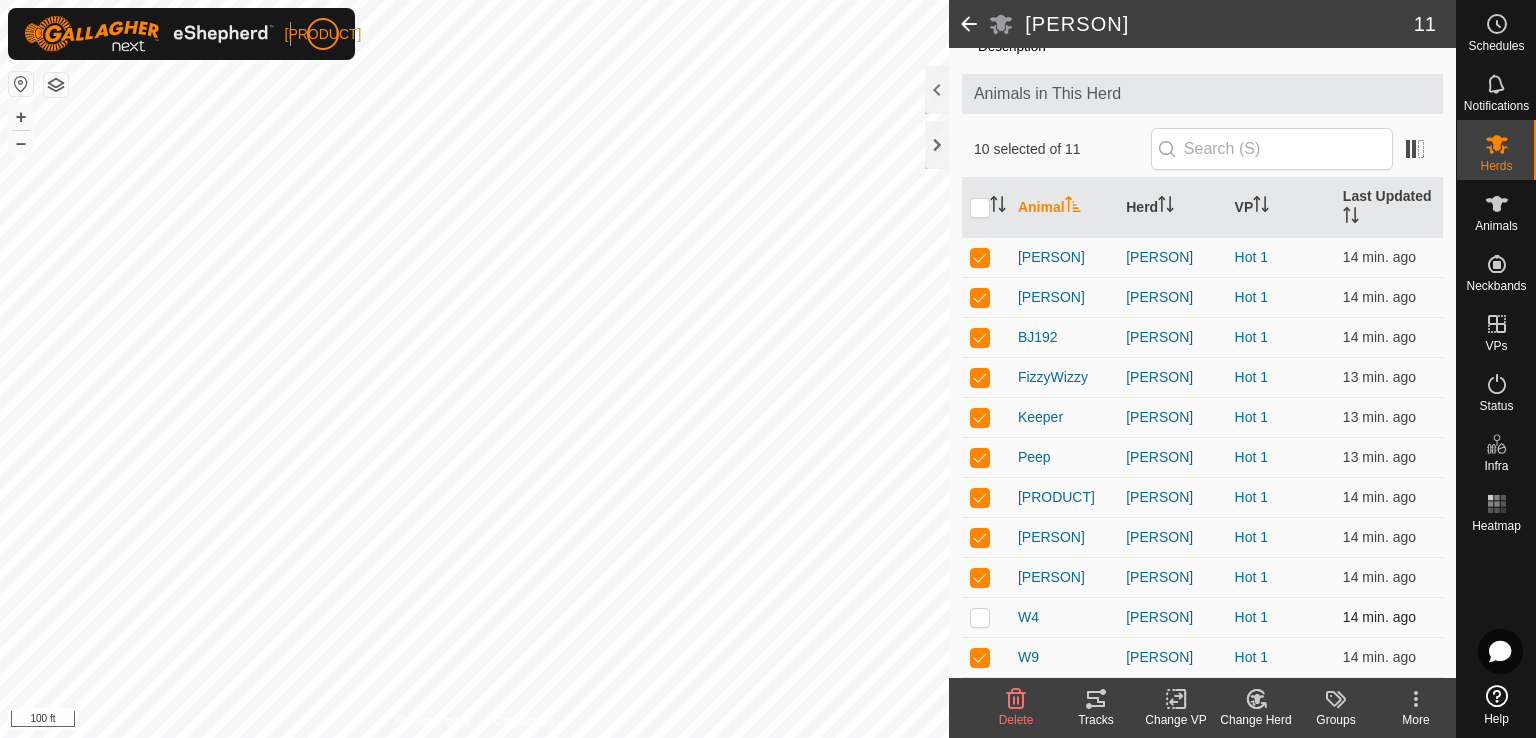 click at bounding box center (980, 617) 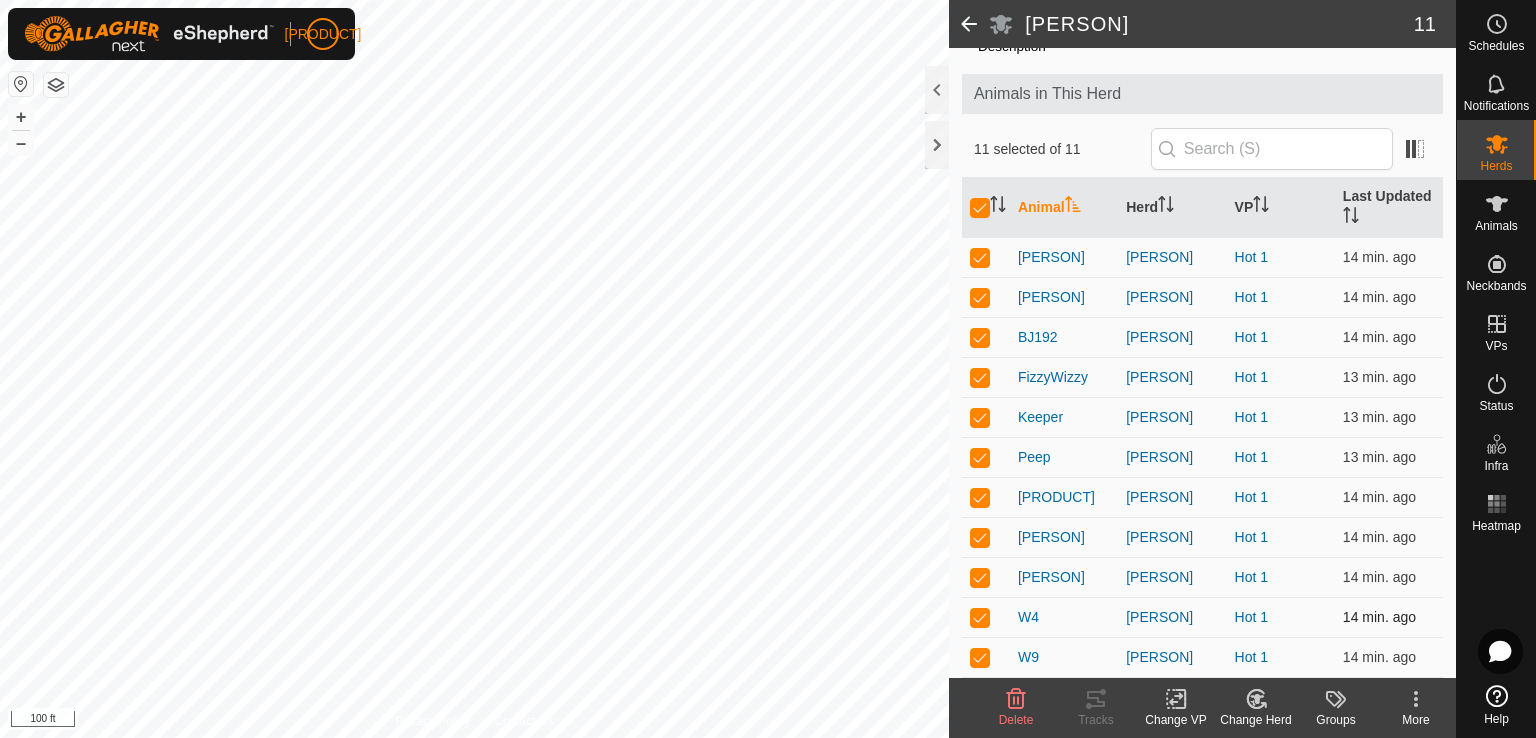 click at bounding box center [980, 617] 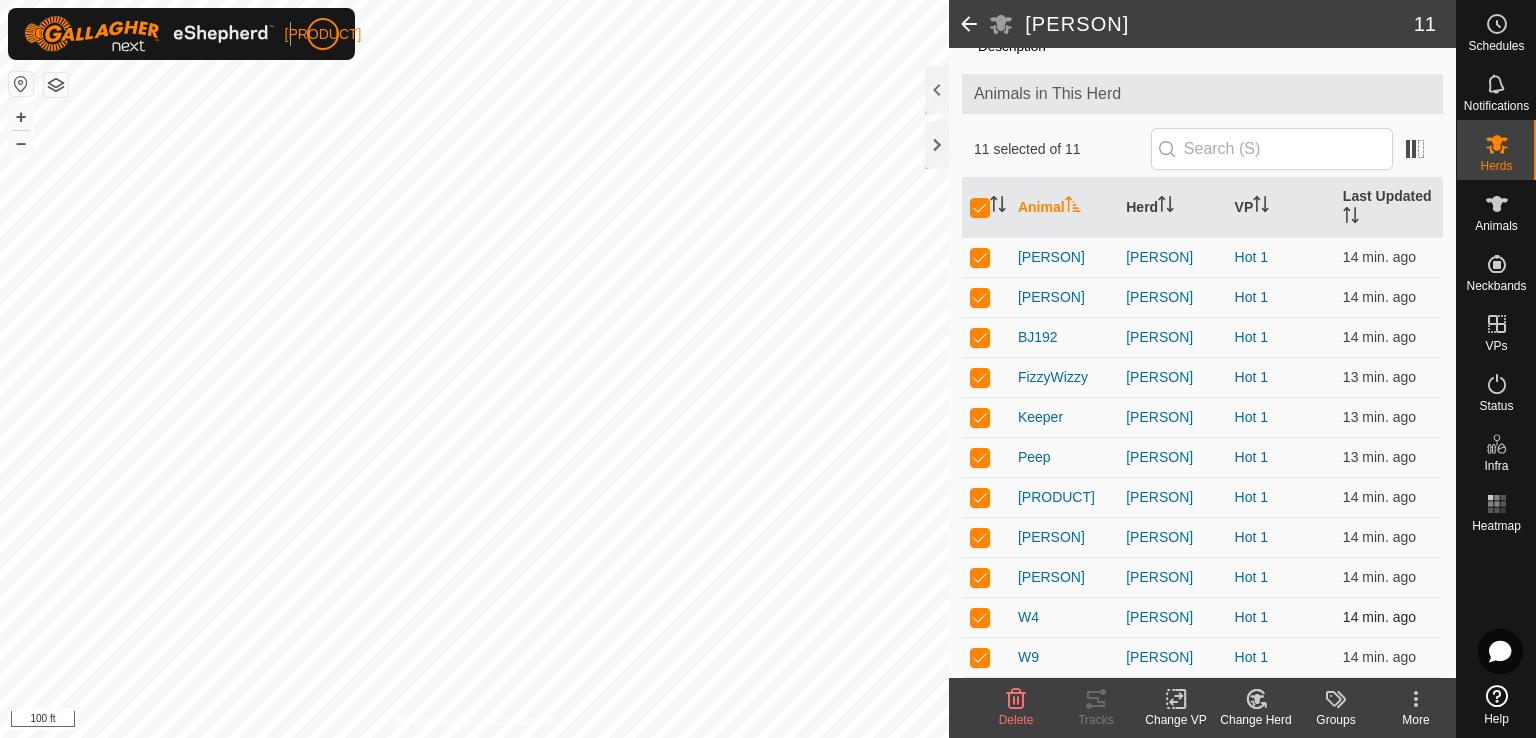 checkbox on "false" 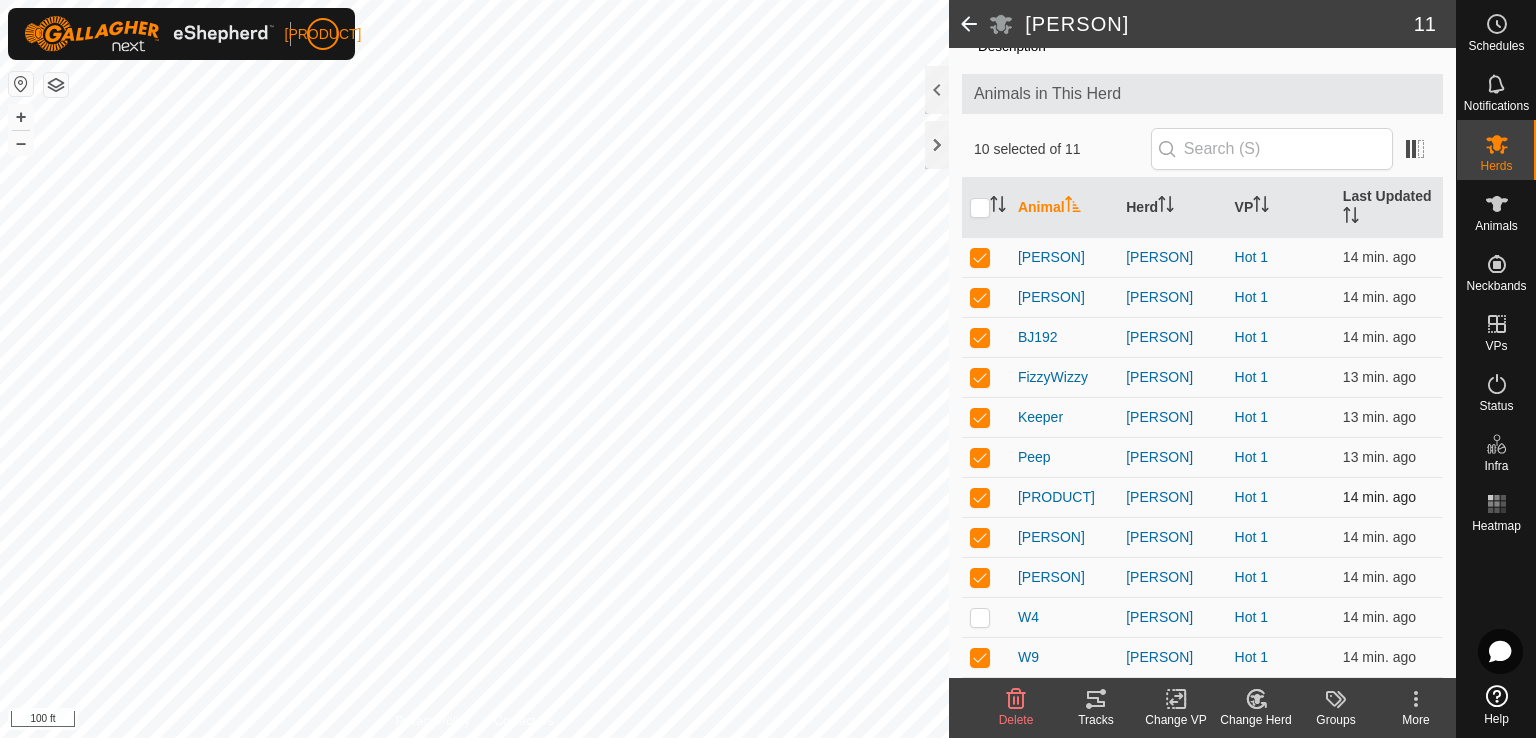 click at bounding box center [980, 497] 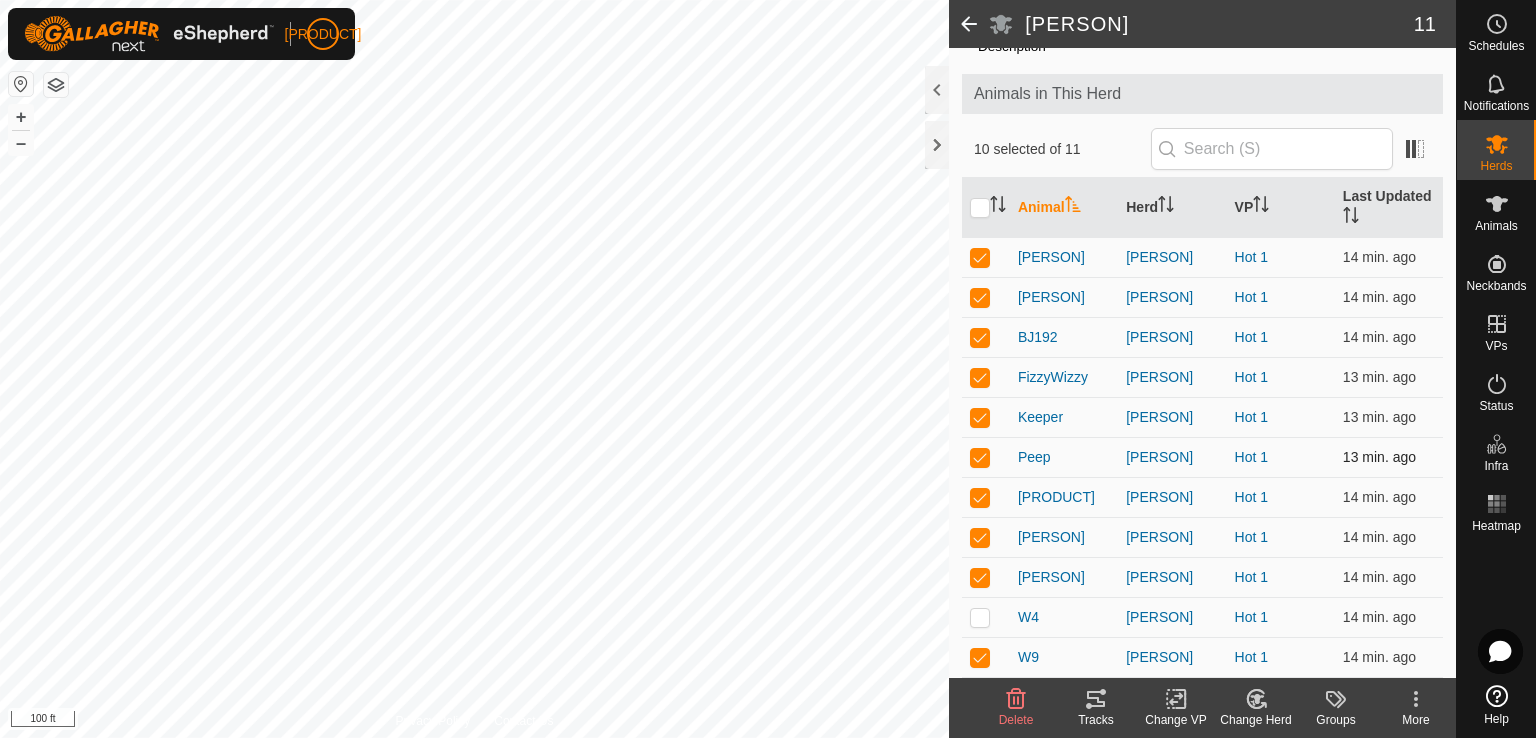 checkbox on "false" 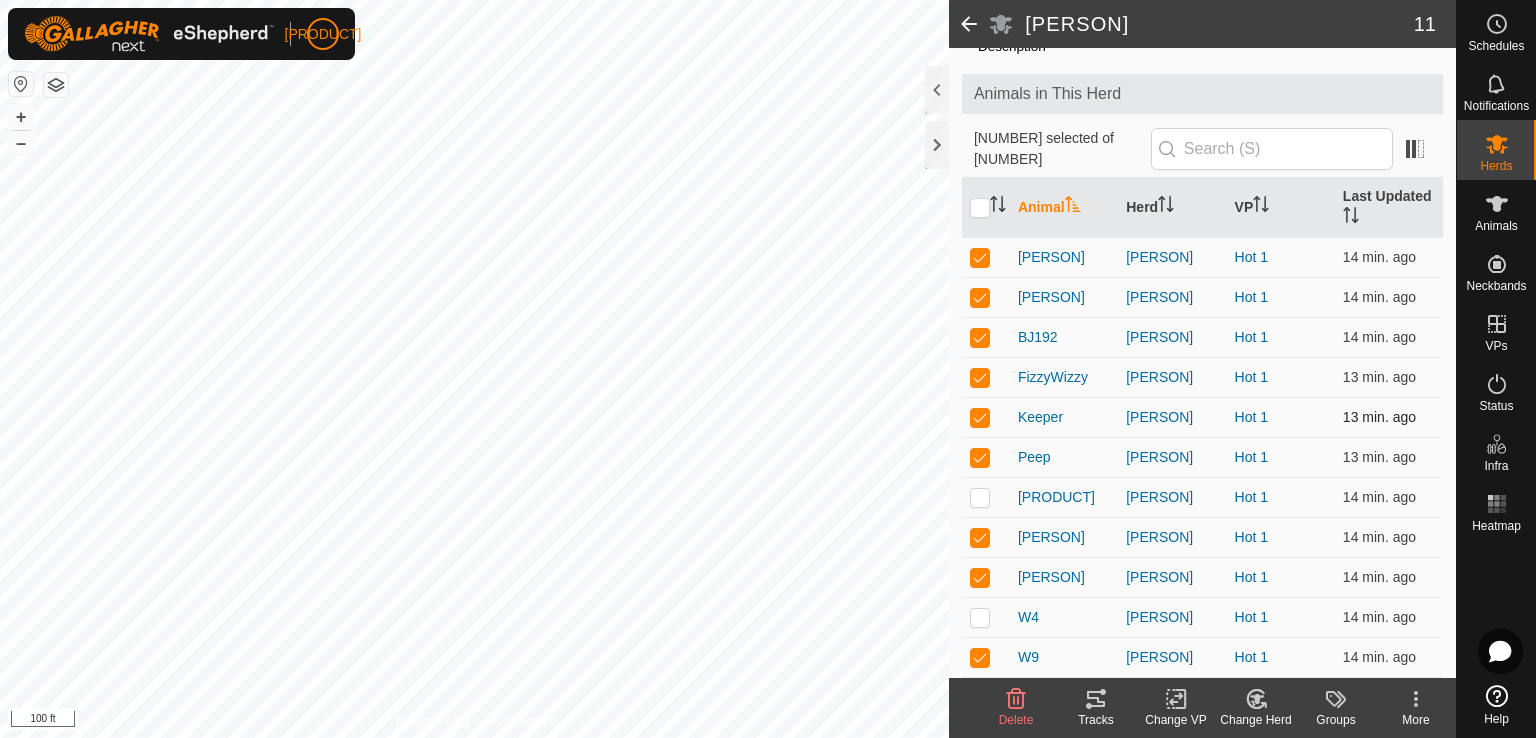 click at bounding box center [986, 417] 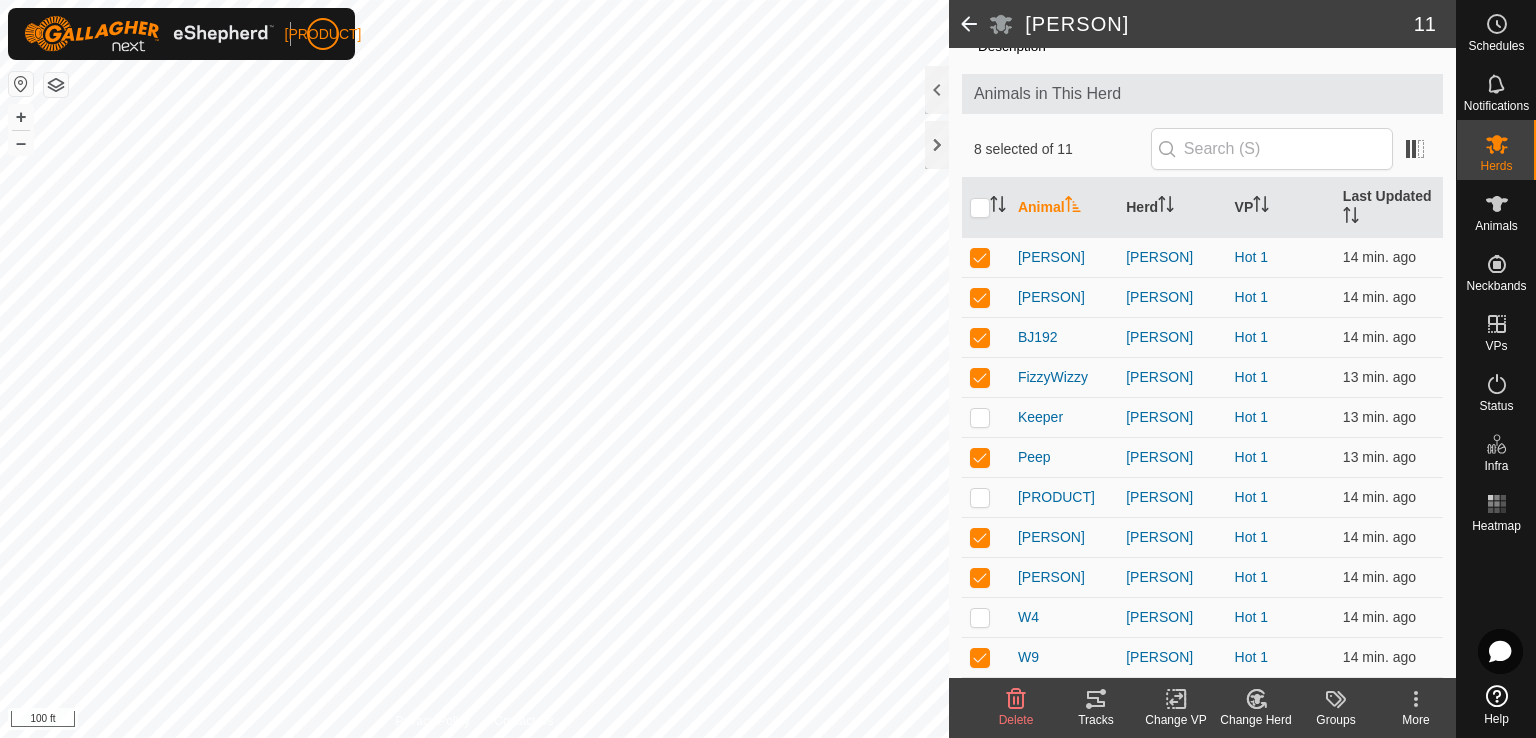 click 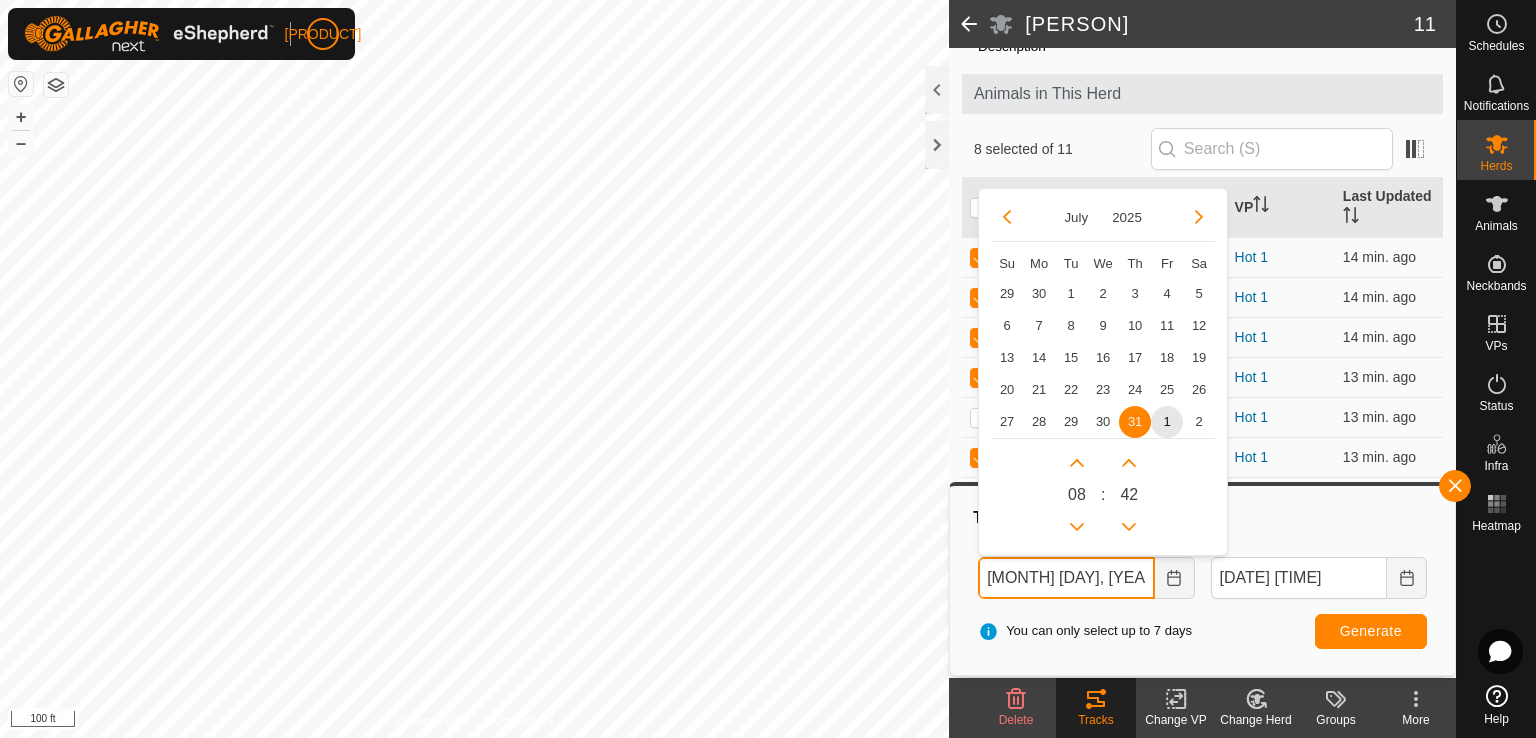 click on "[MONTH] [DAY], [YEAR] [TIME]" at bounding box center [1066, 578] 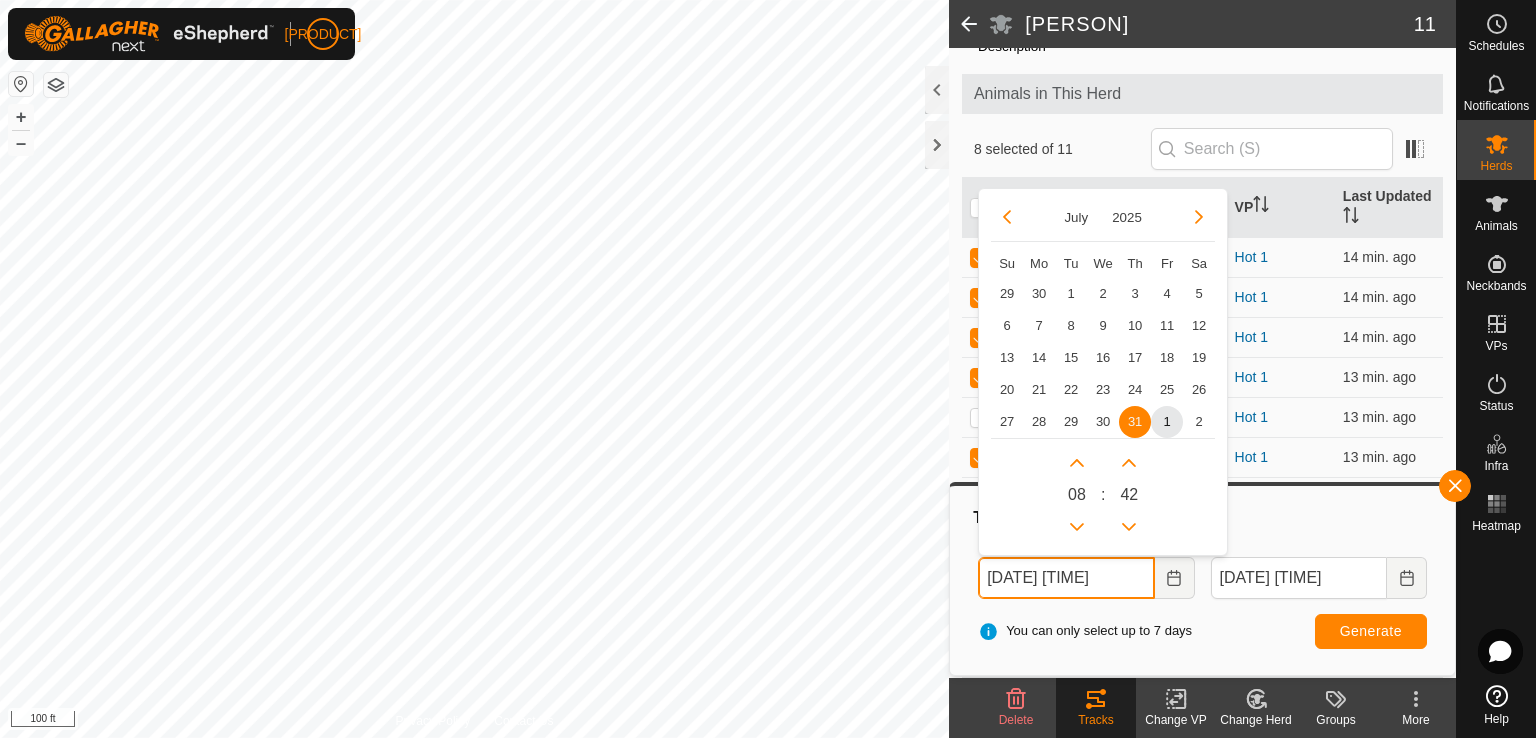 drag, startPoint x: 1030, startPoint y: 578, endPoint x: 1016, endPoint y: 578, distance: 14 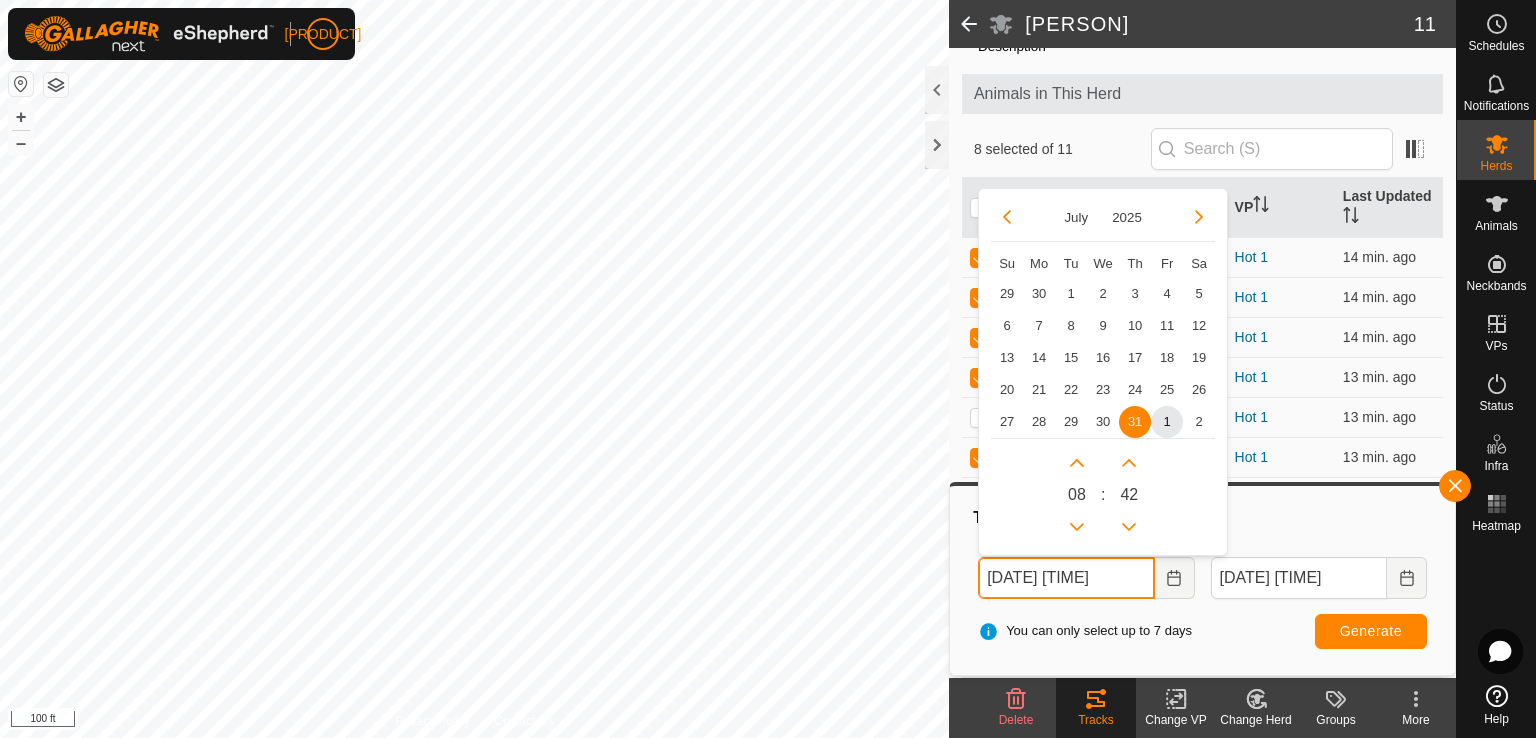 click on "[DATE] [TIME]" at bounding box center [1066, 578] 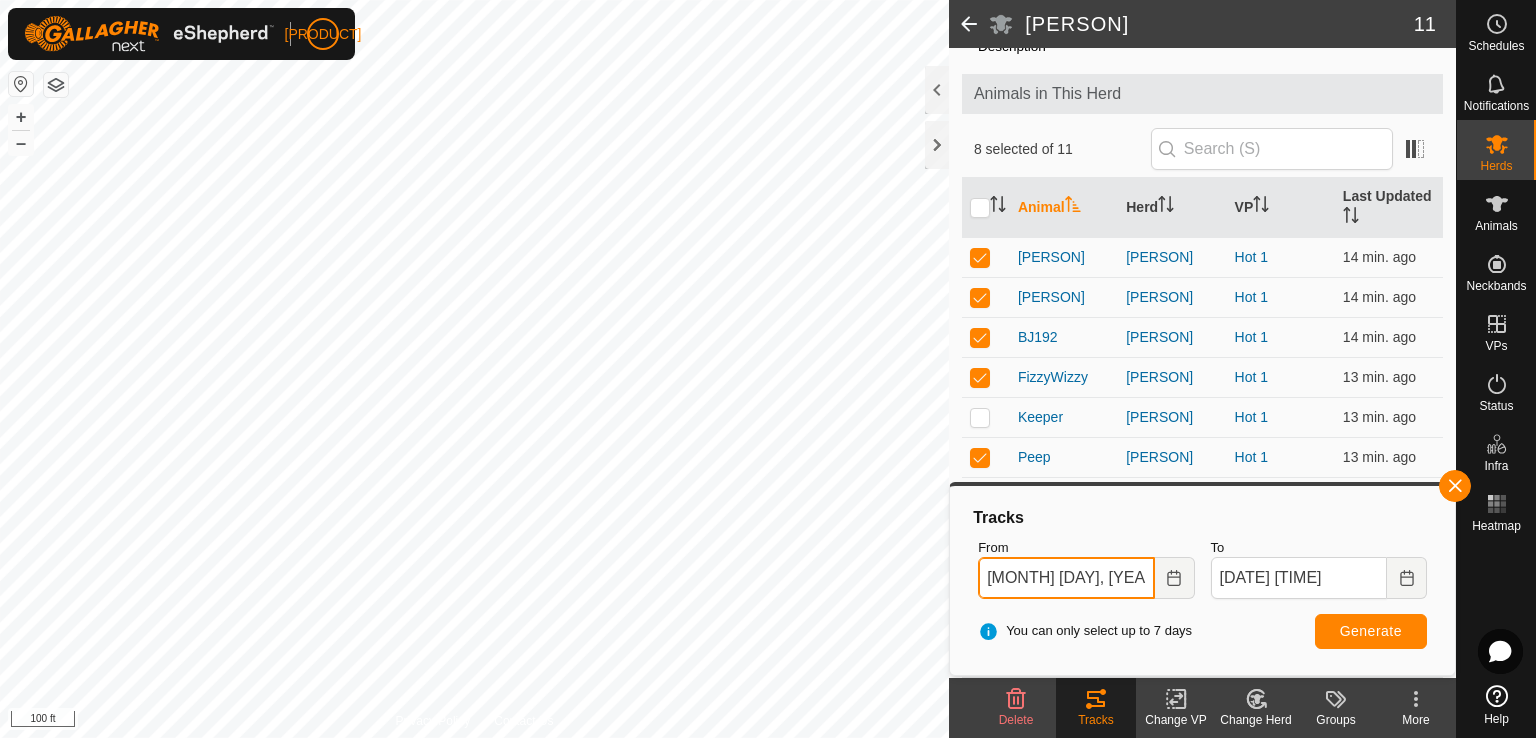 type on "[MONTH] [DAY], [YEAR] [TIME]" 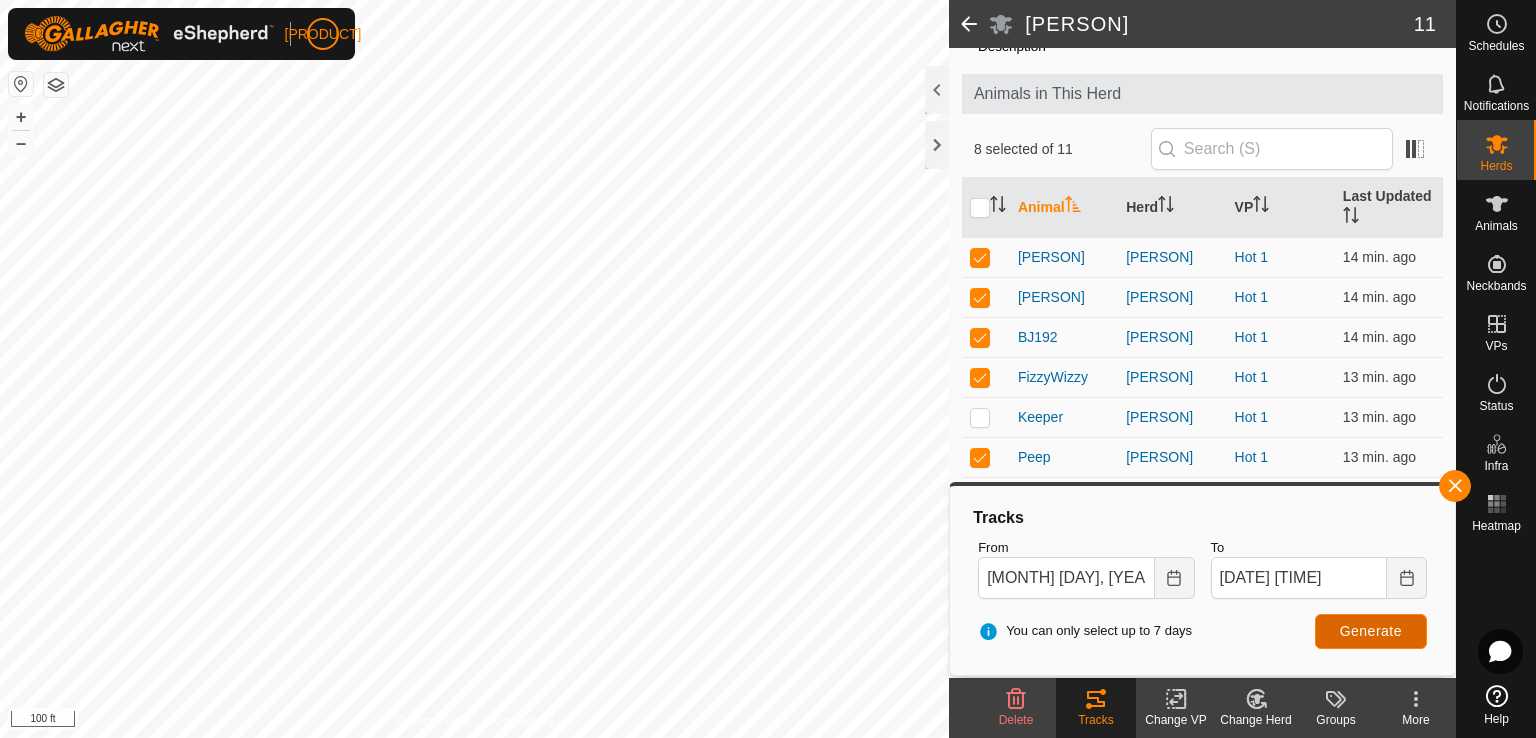 click on "Generate" at bounding box center (1371, 631) 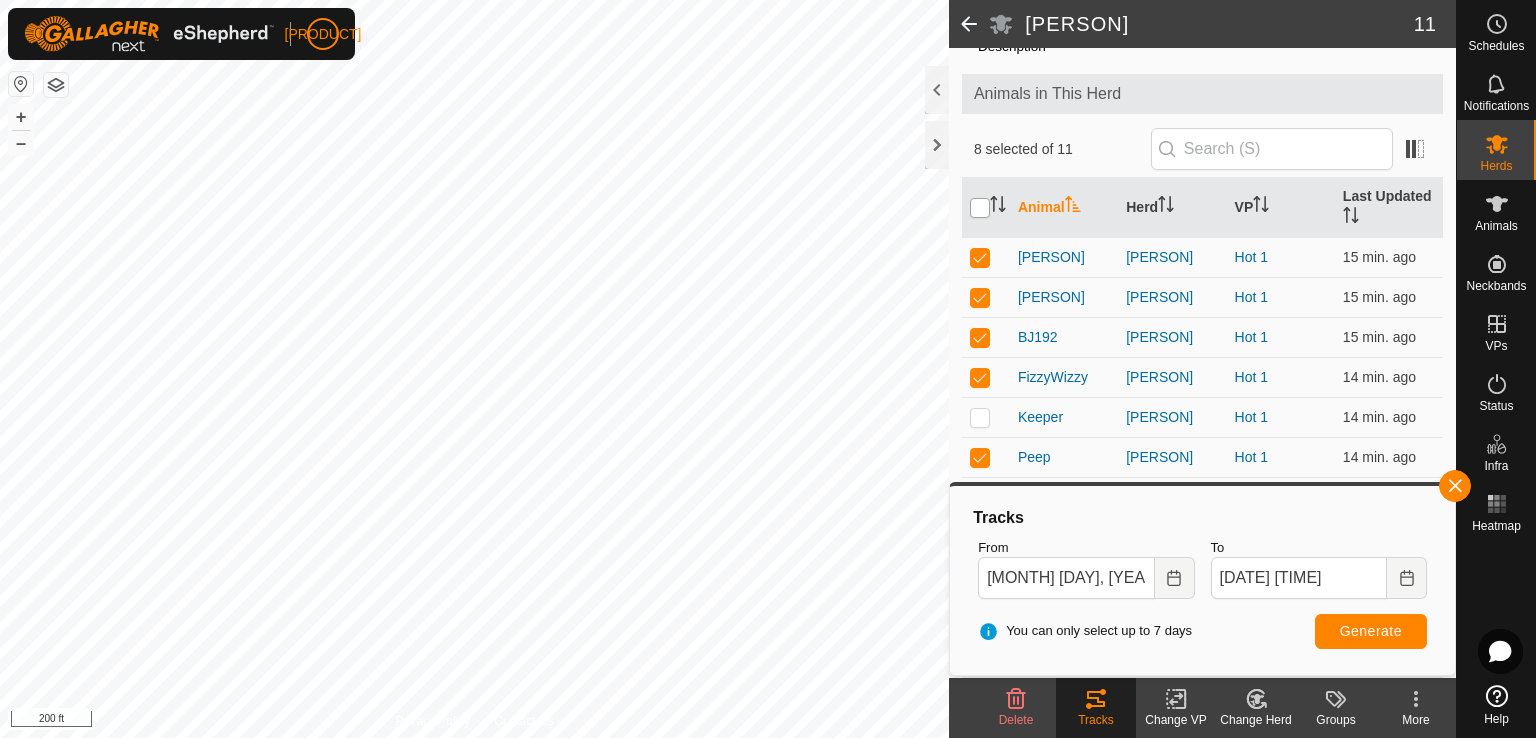 click at bounding box center (980, 208) 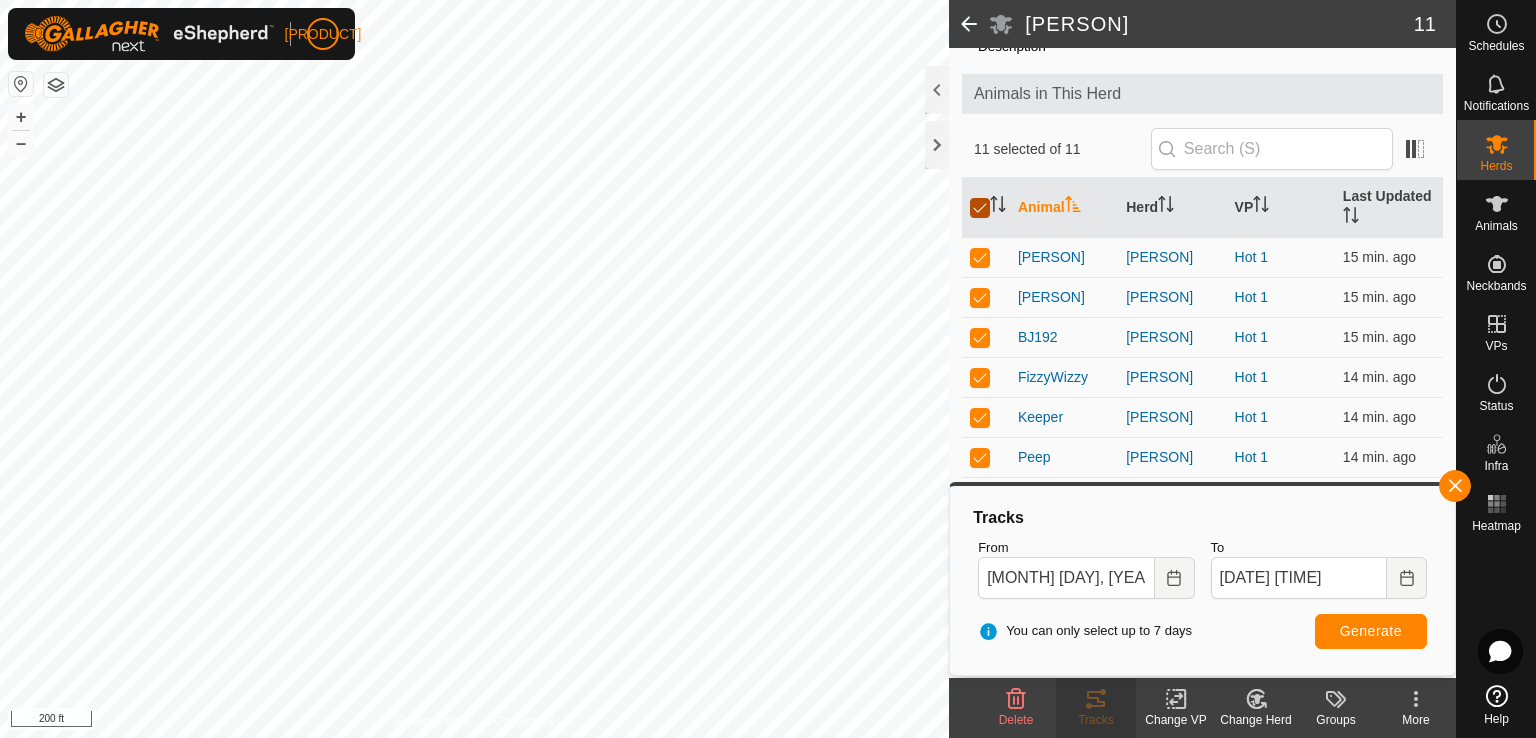 click at bounding box center [980, 208] 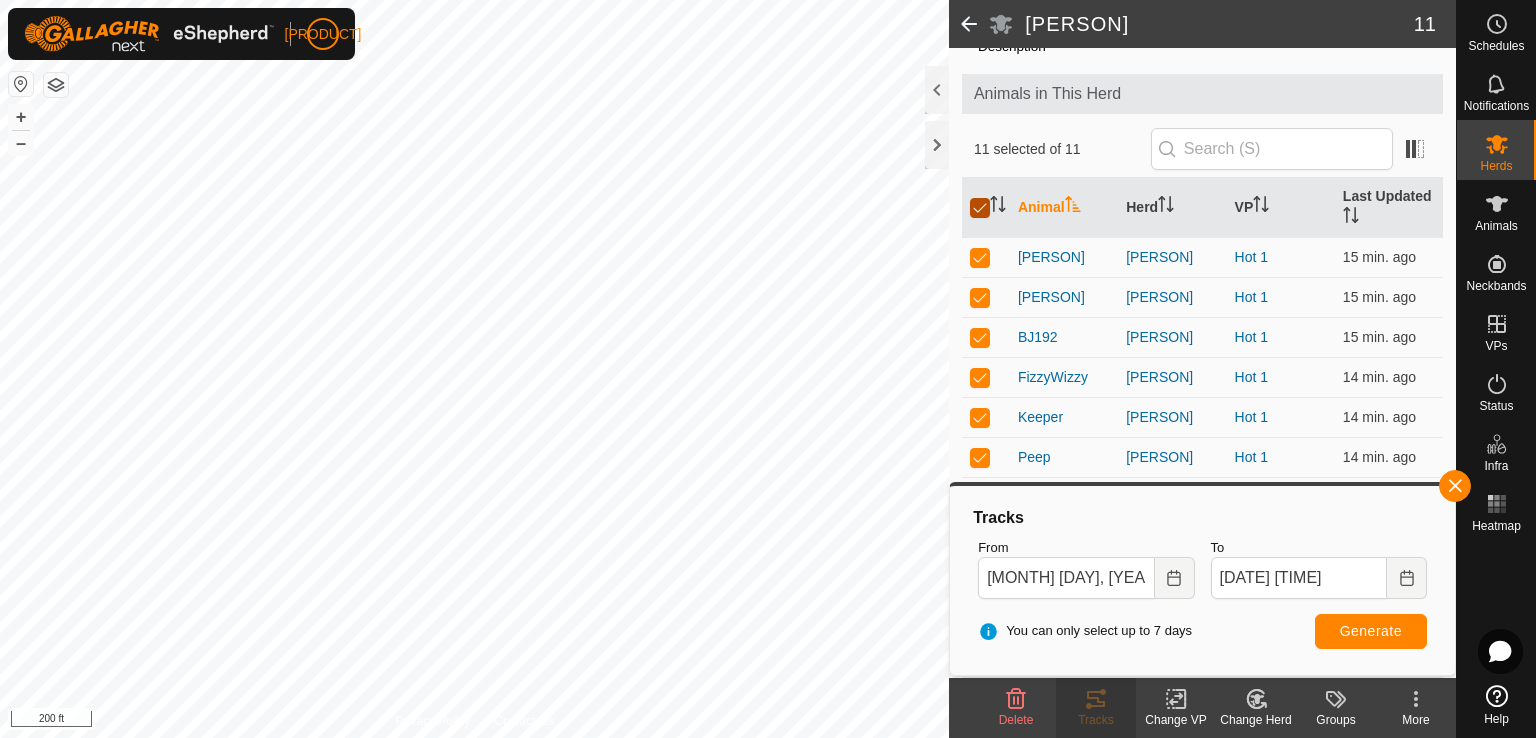checkbox on "false" 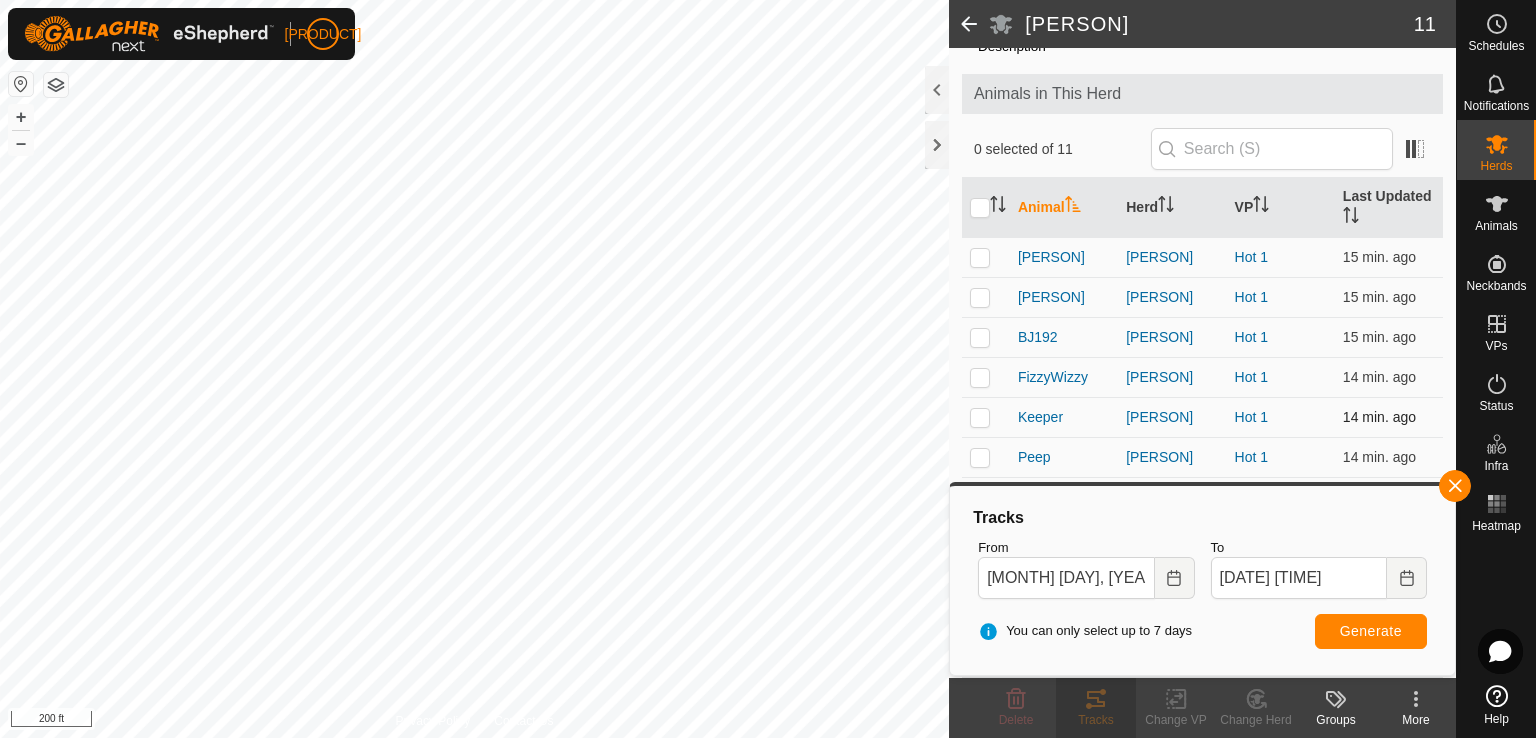 click at bounding box center [986, 417] 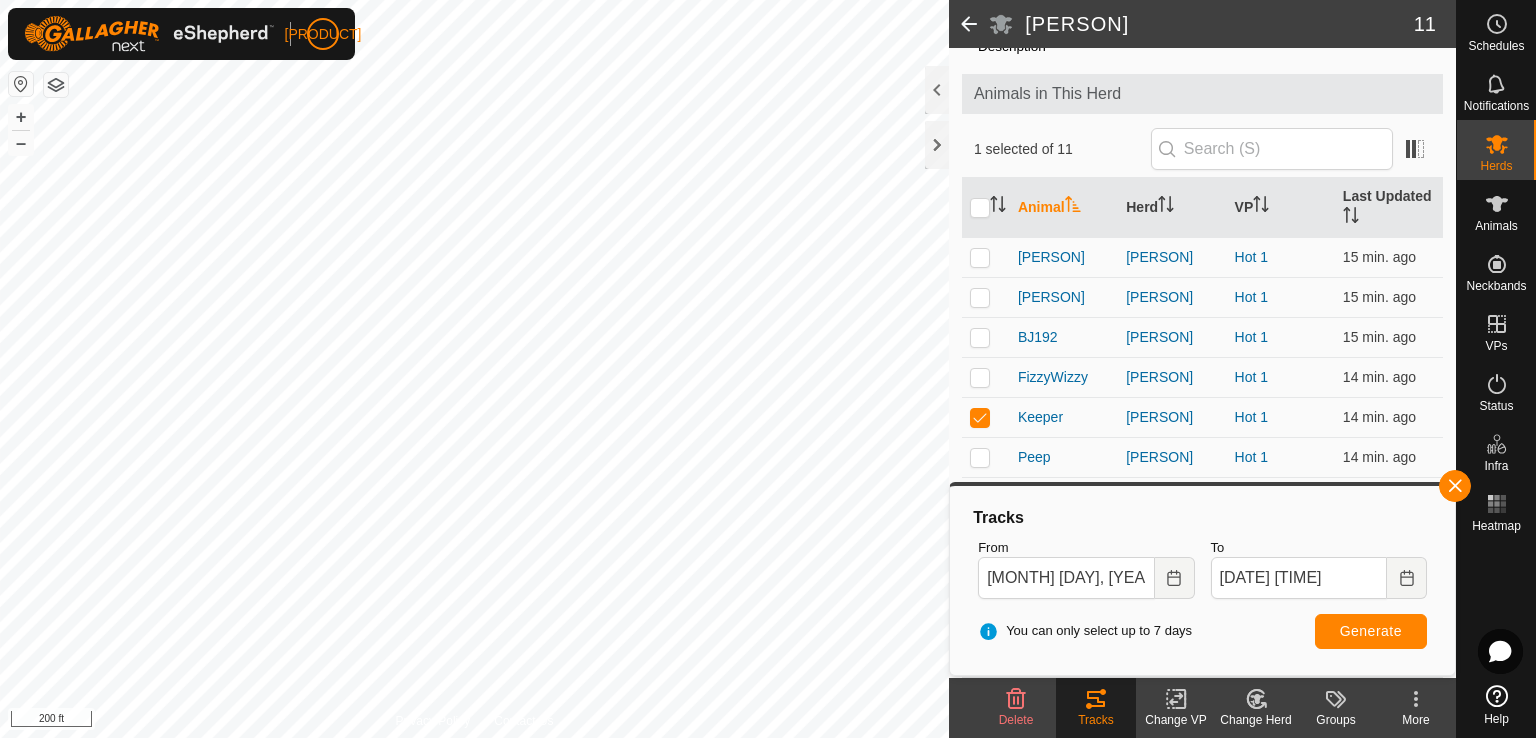 click at bounding box center [986, 497] 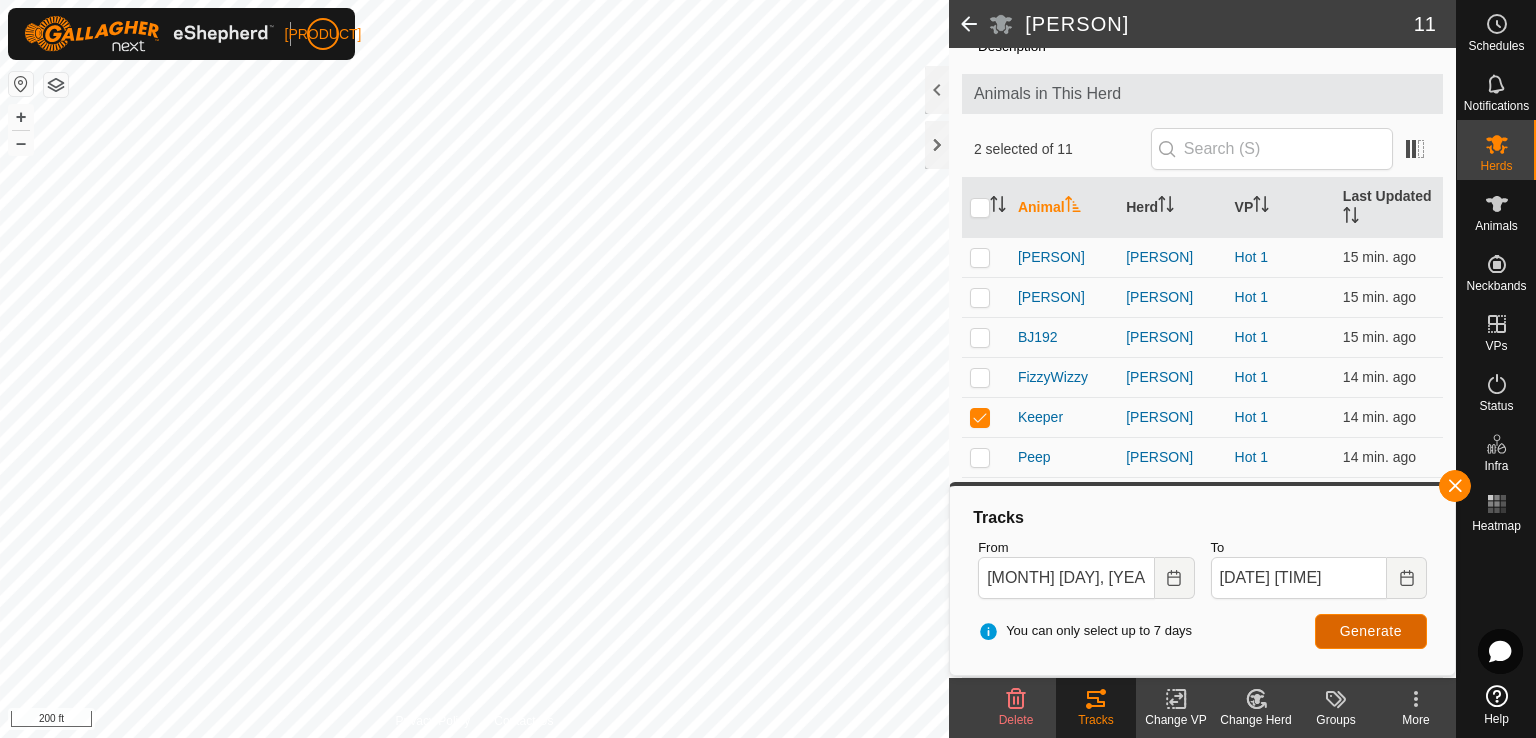 click on "Generate" at bounding box center [1371, 631] 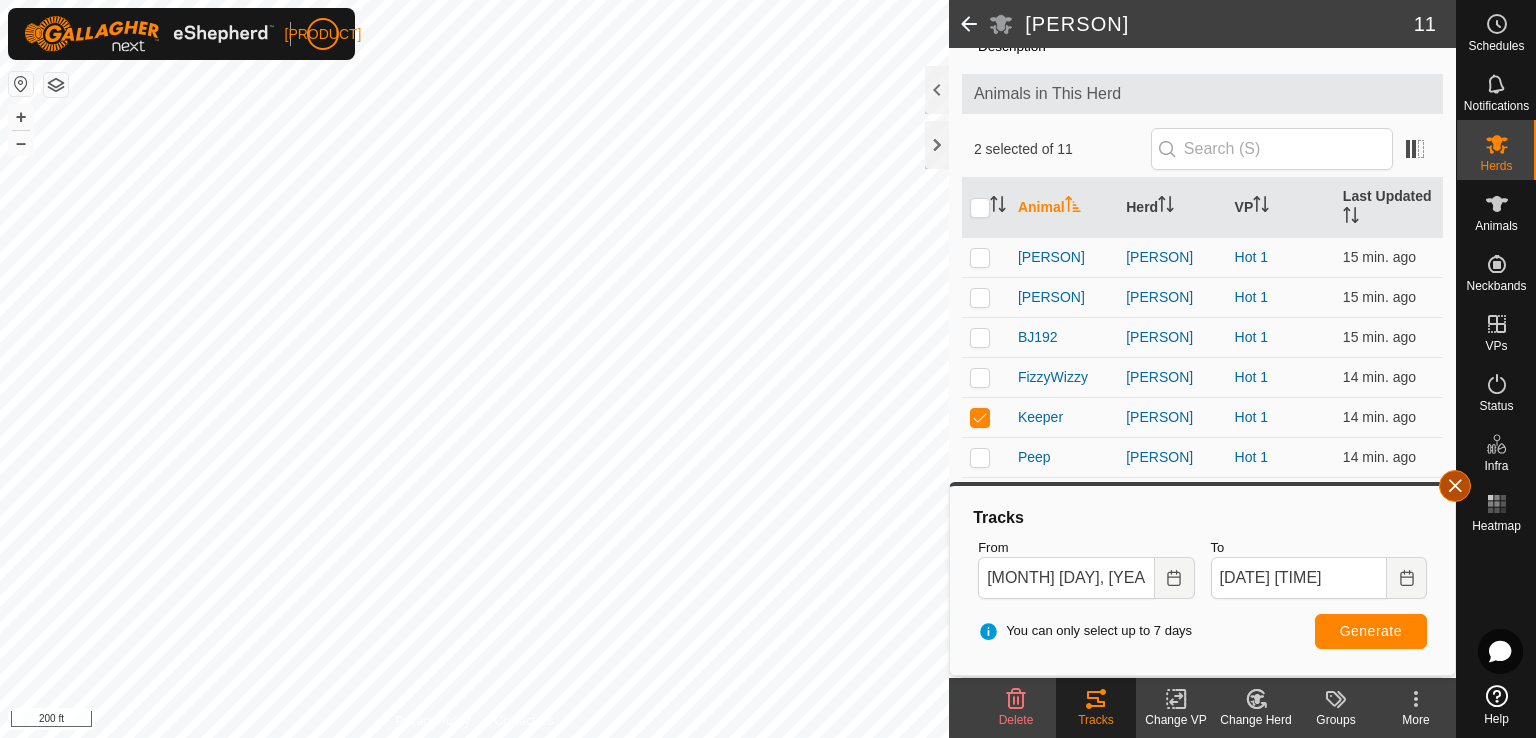 click at bounding box center (1455, 486) 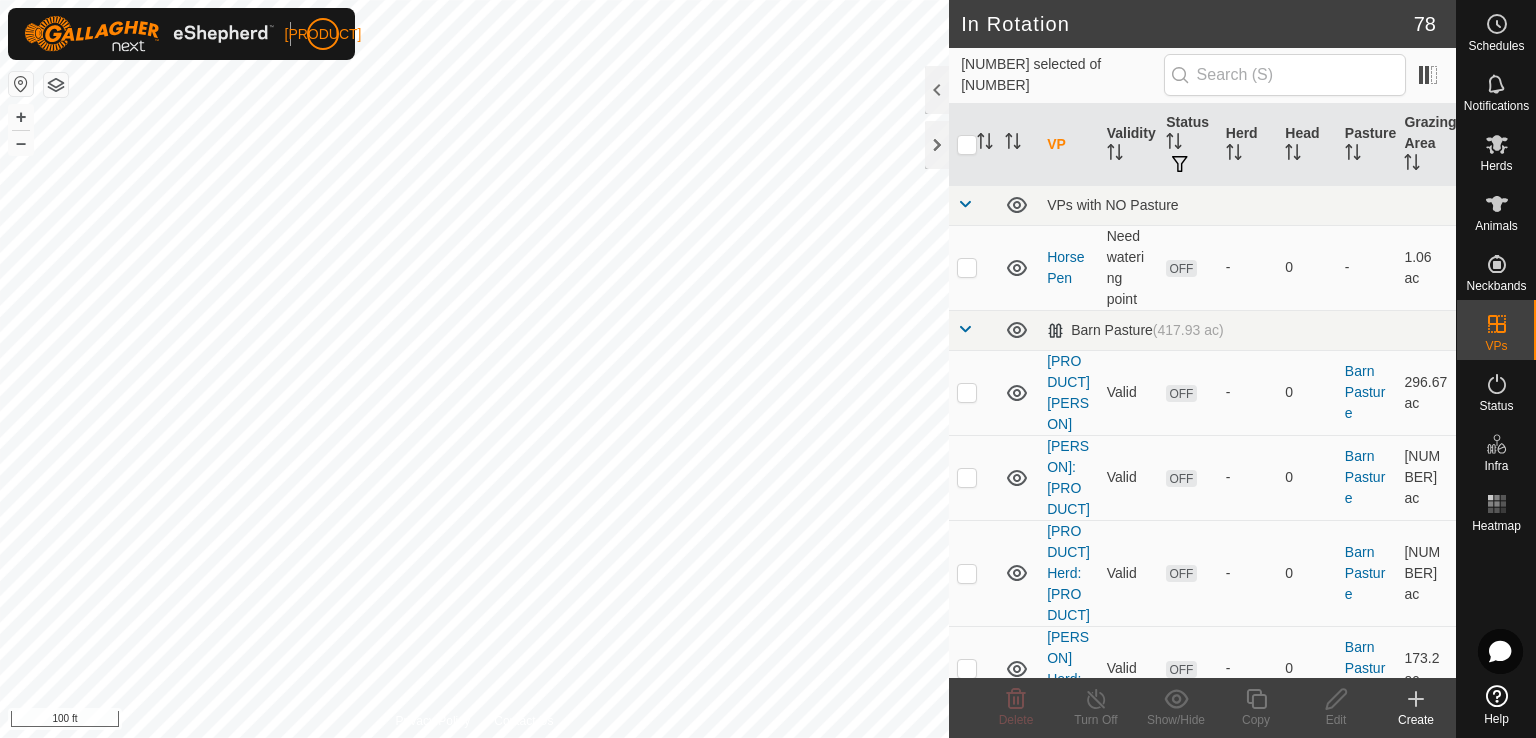 checkbox on "true" 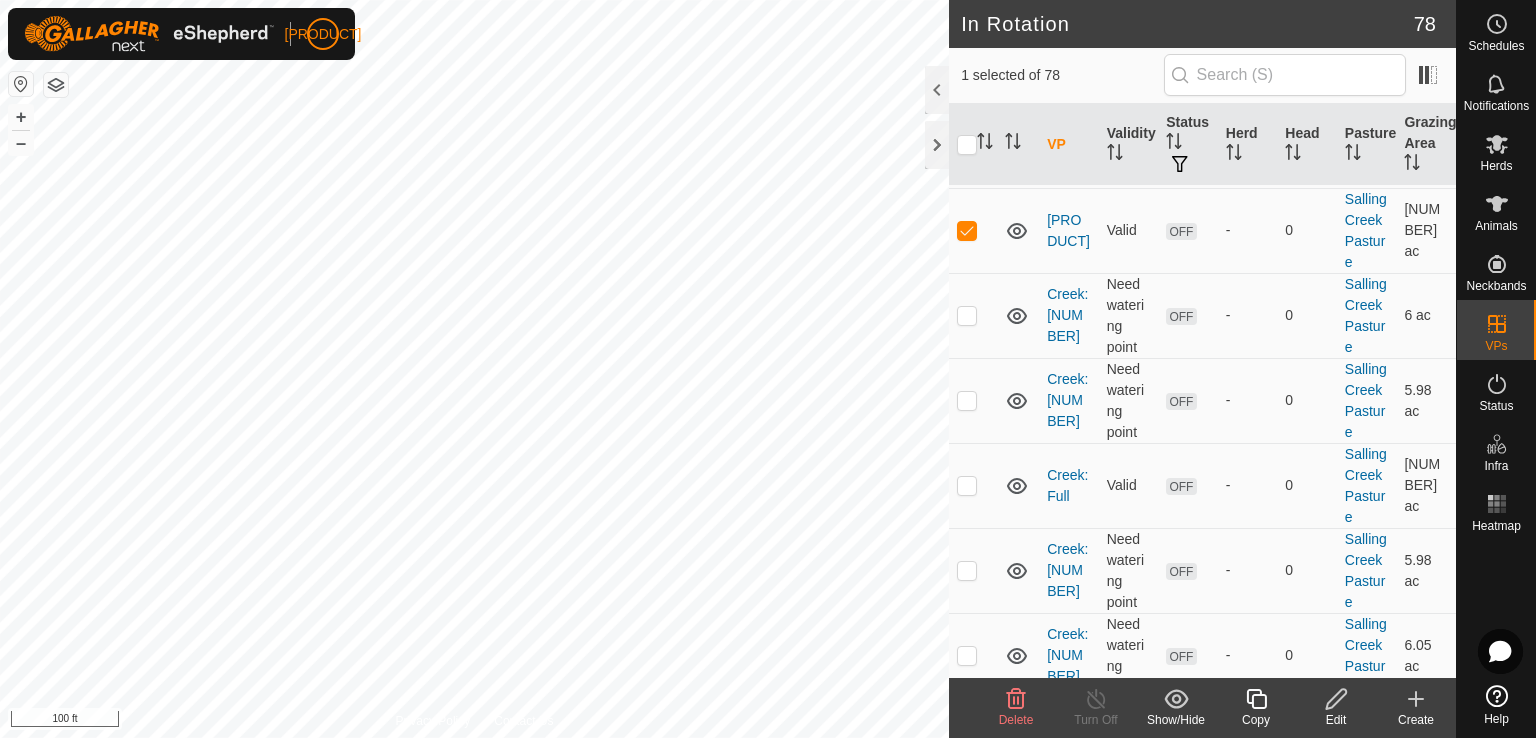 scroll, scrollTop: 5387, scrollLeft: 0, axis: vertical 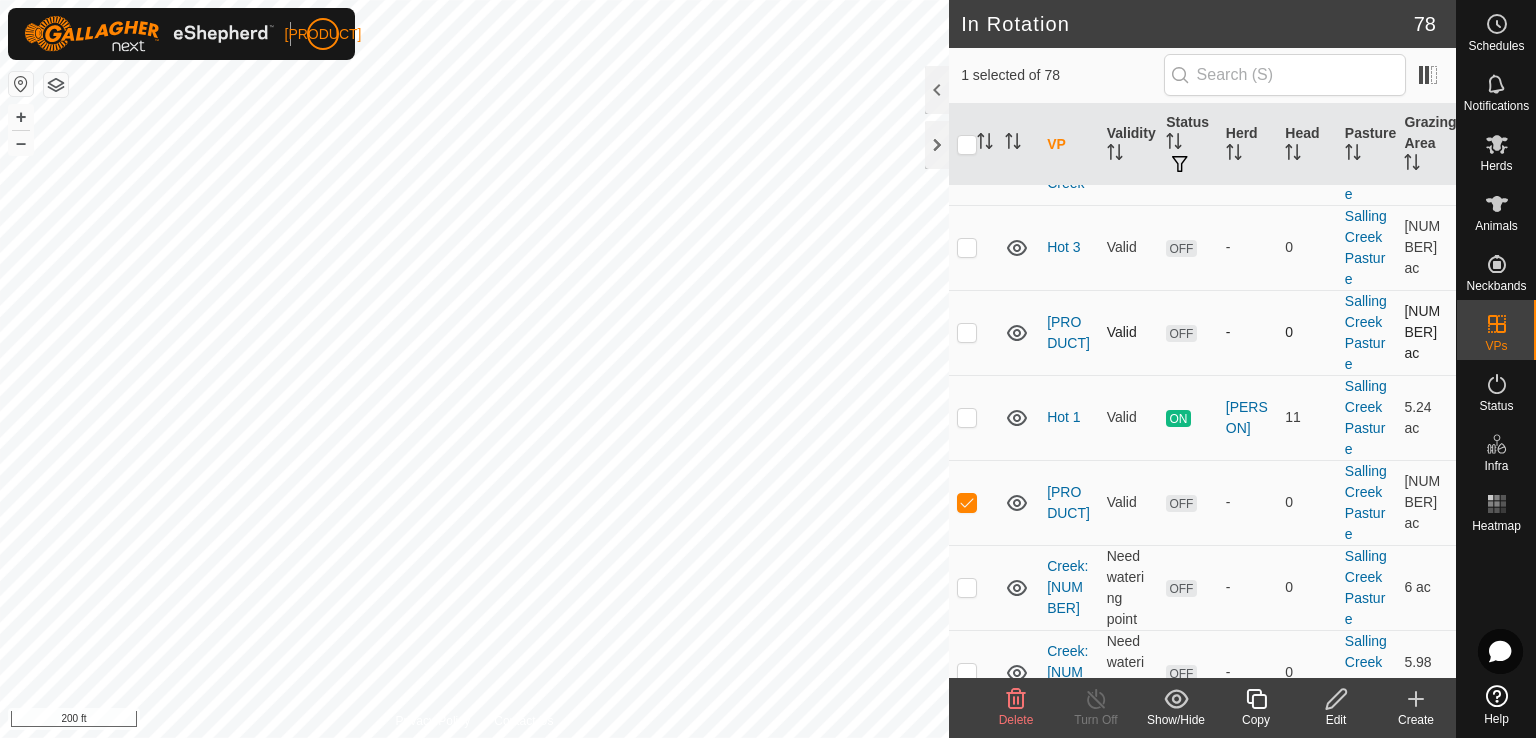click 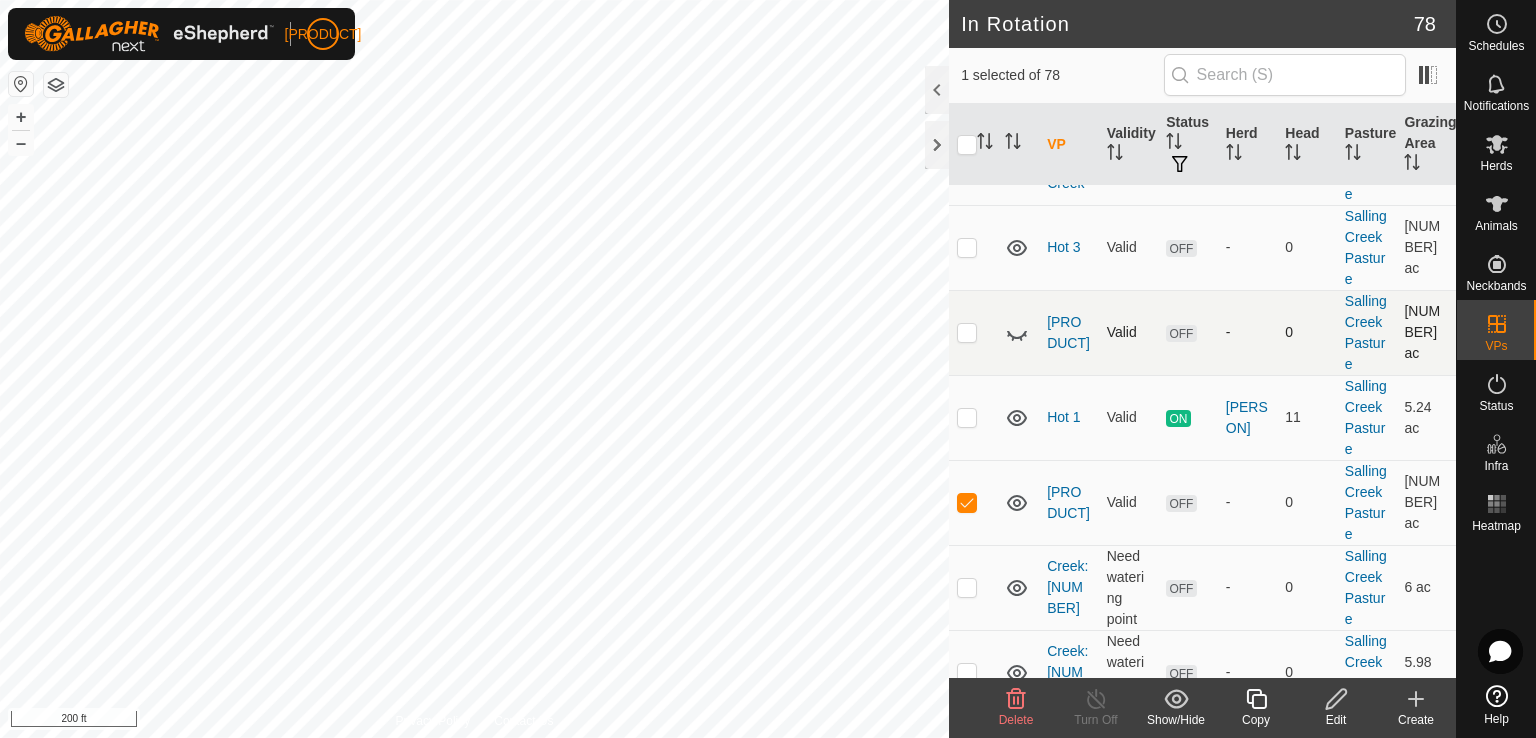 click 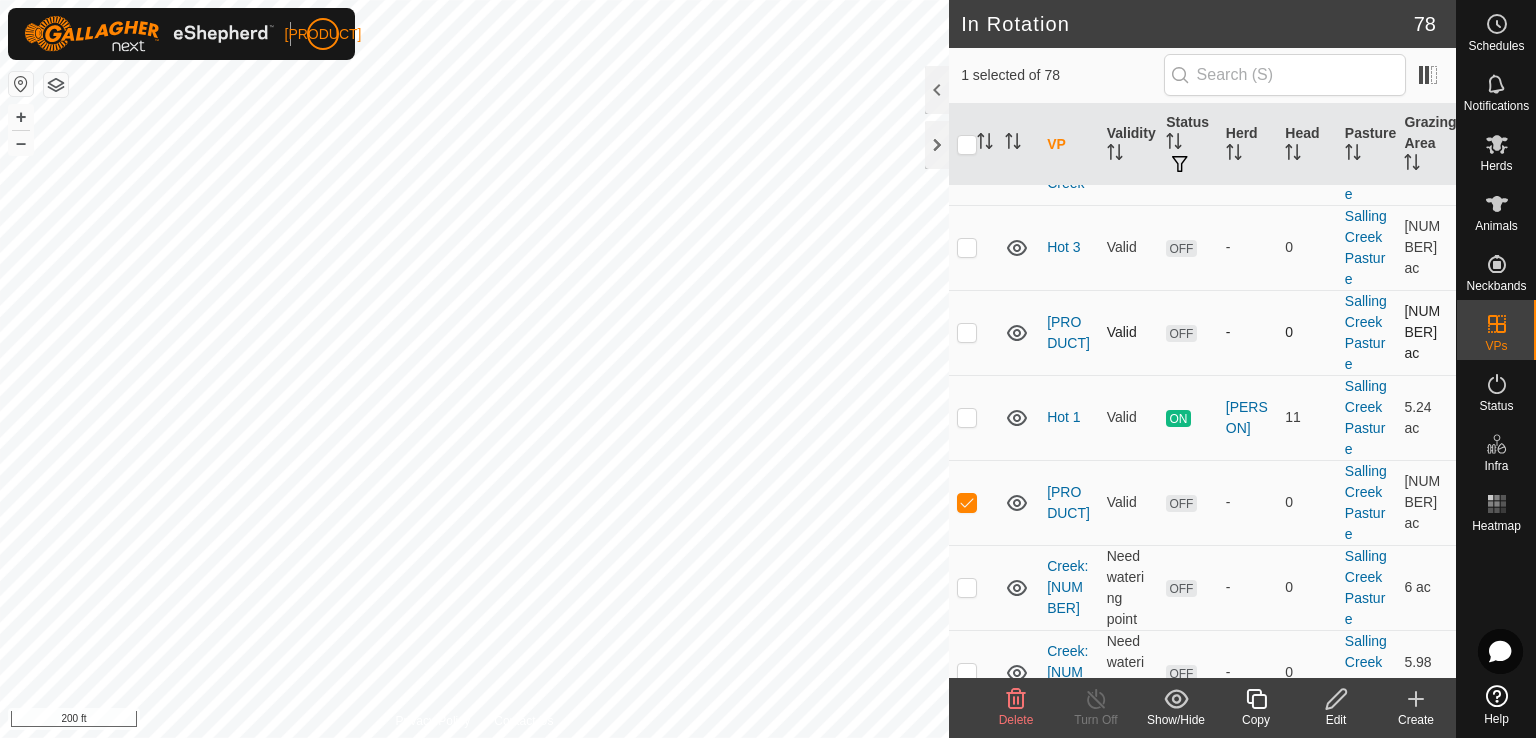 click at bounding box center (967, 332) 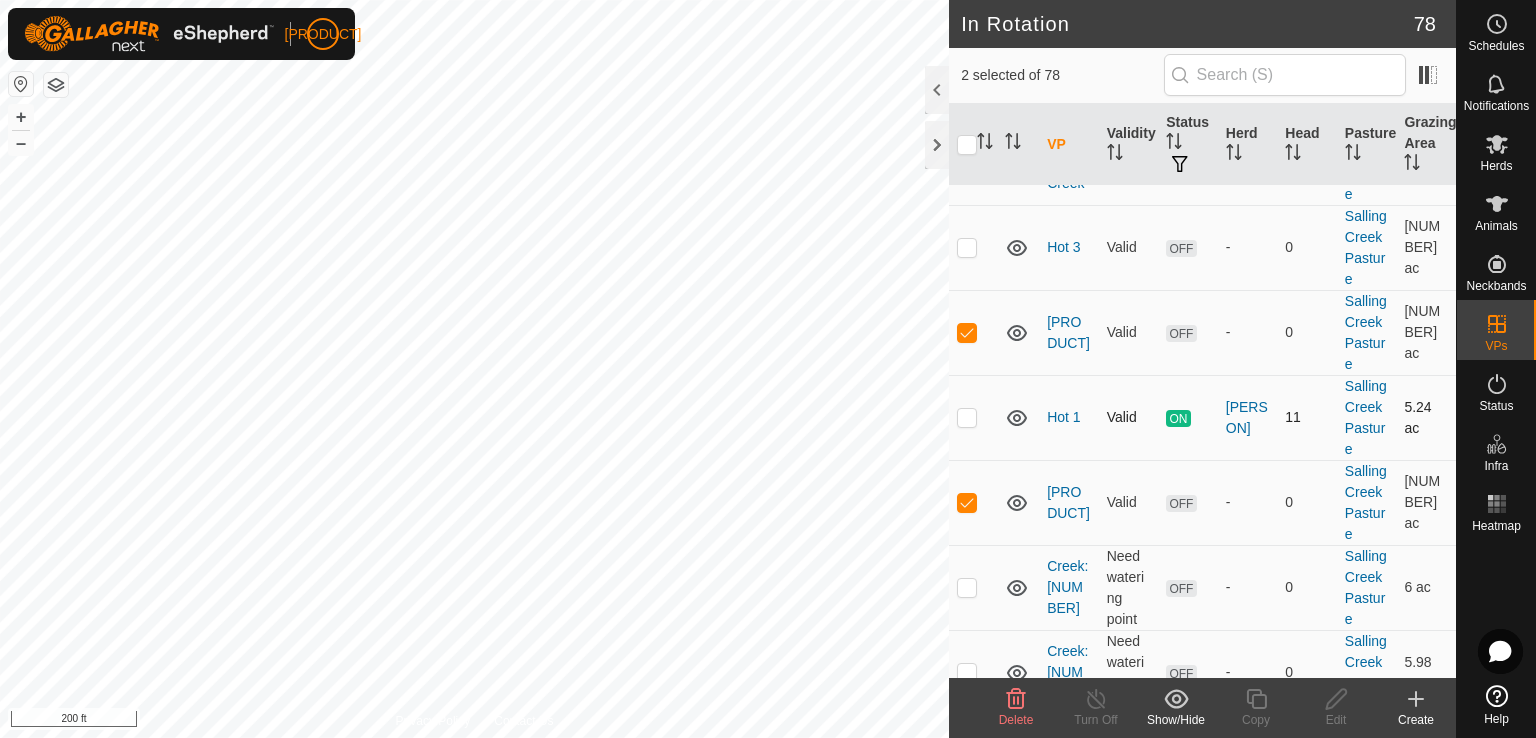 checkbox on "true" 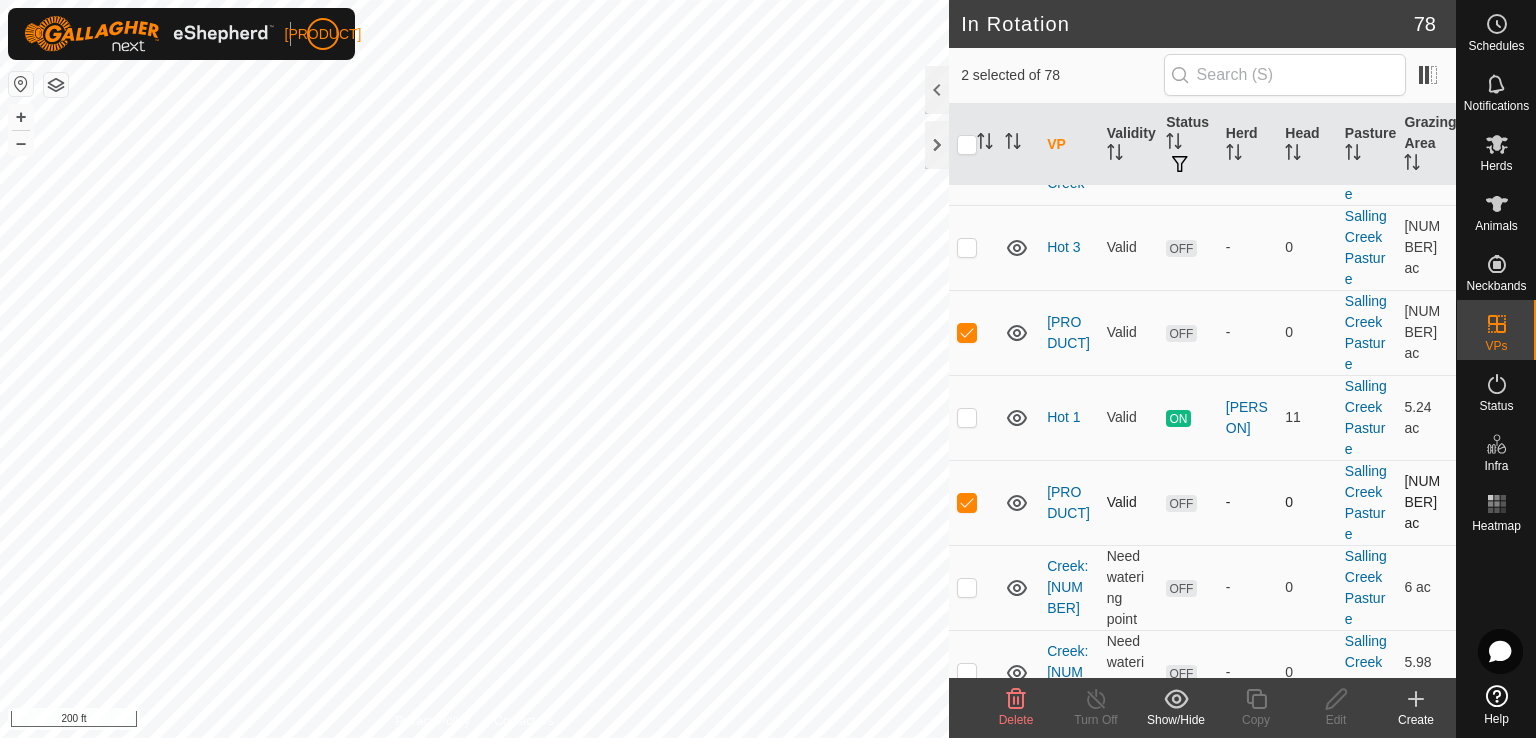 click at bounding box center [967, 502] 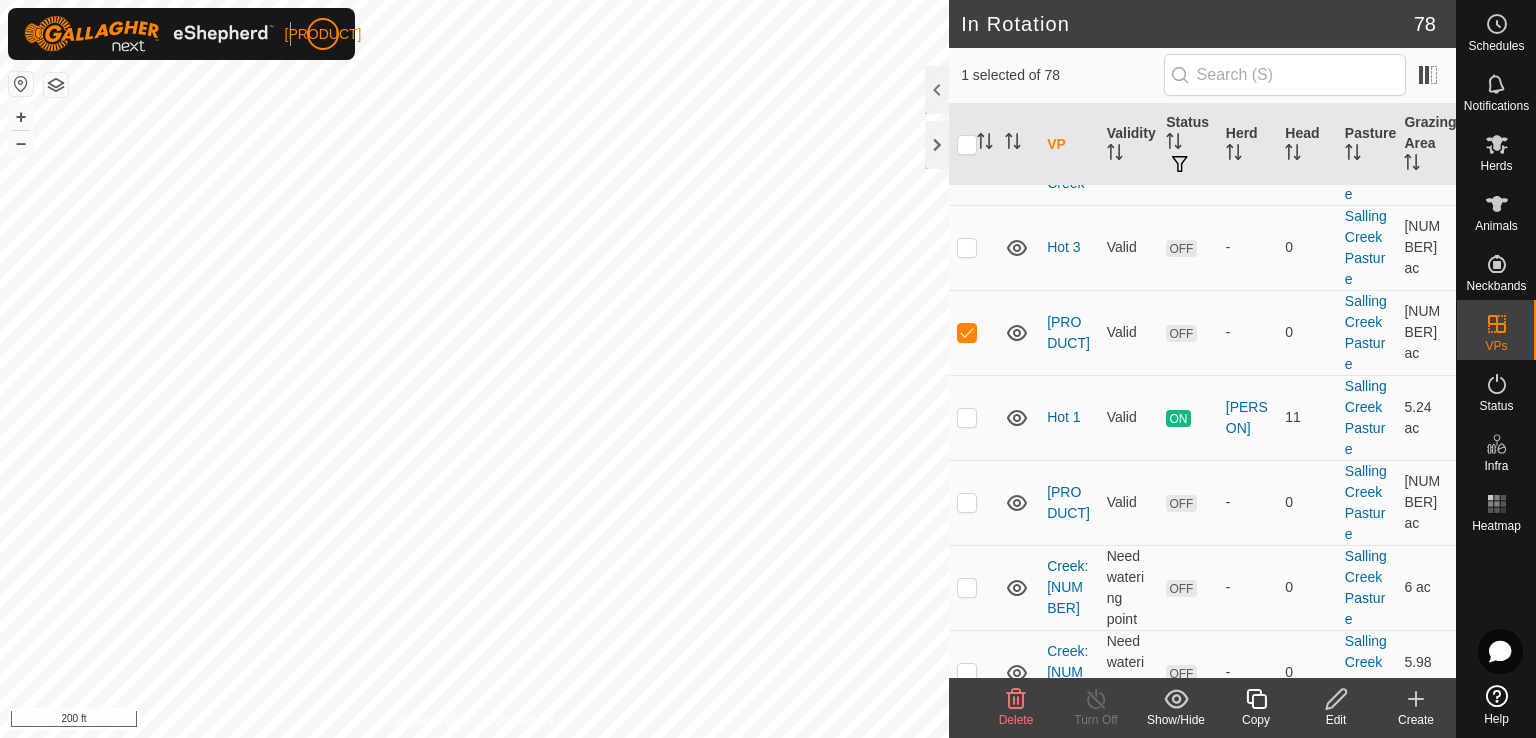 click 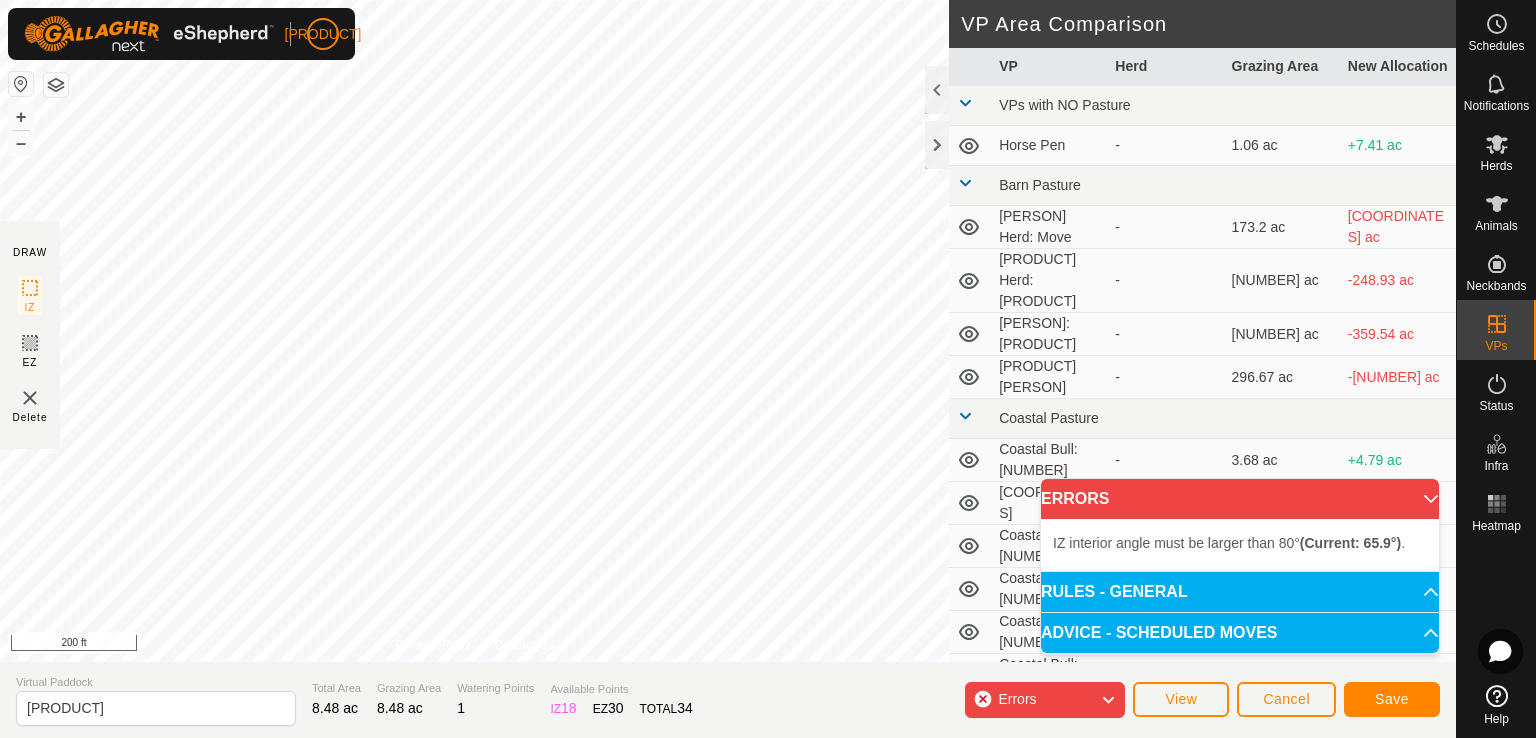 click on "[PRODUCT] [PRODUCT] must be larger than [NUMBER]°  (Current: [NUMBER]°) . + – ⇧ i [NUMBER] ft" at bounding box center (474, 331) 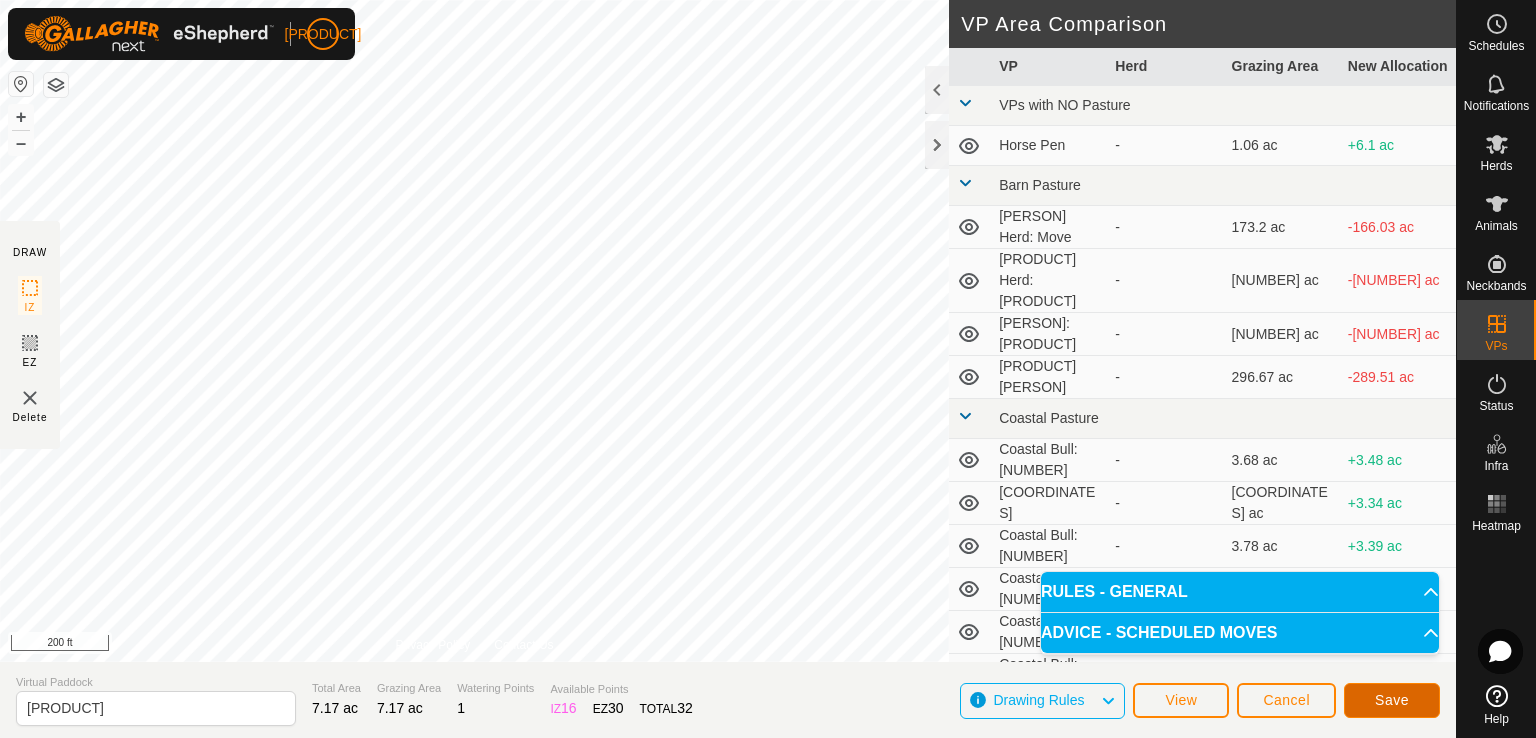 click on "Save" 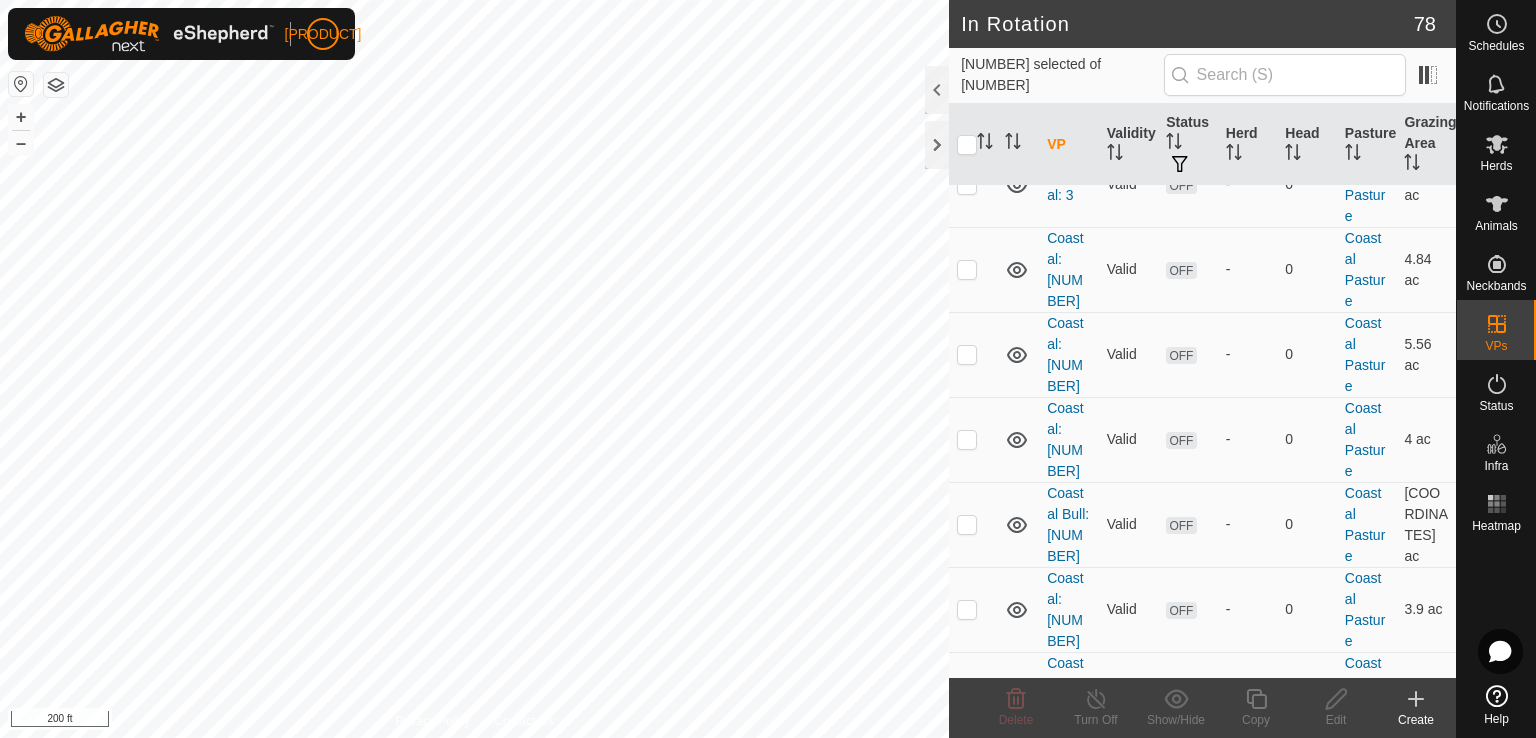 scroll, scrollTop: 1385, scrollLeft: 0, axis: vertical 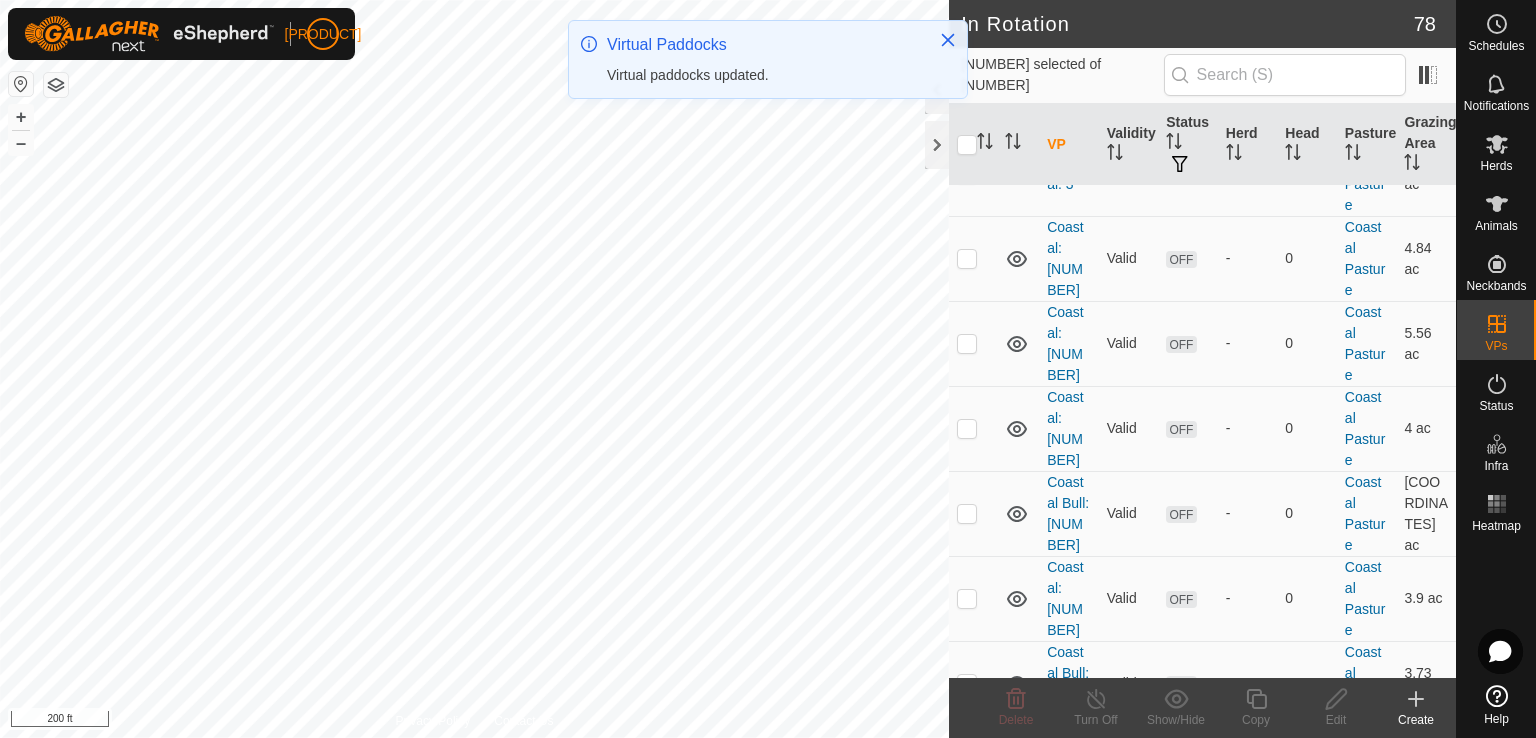 checkbox on "true" 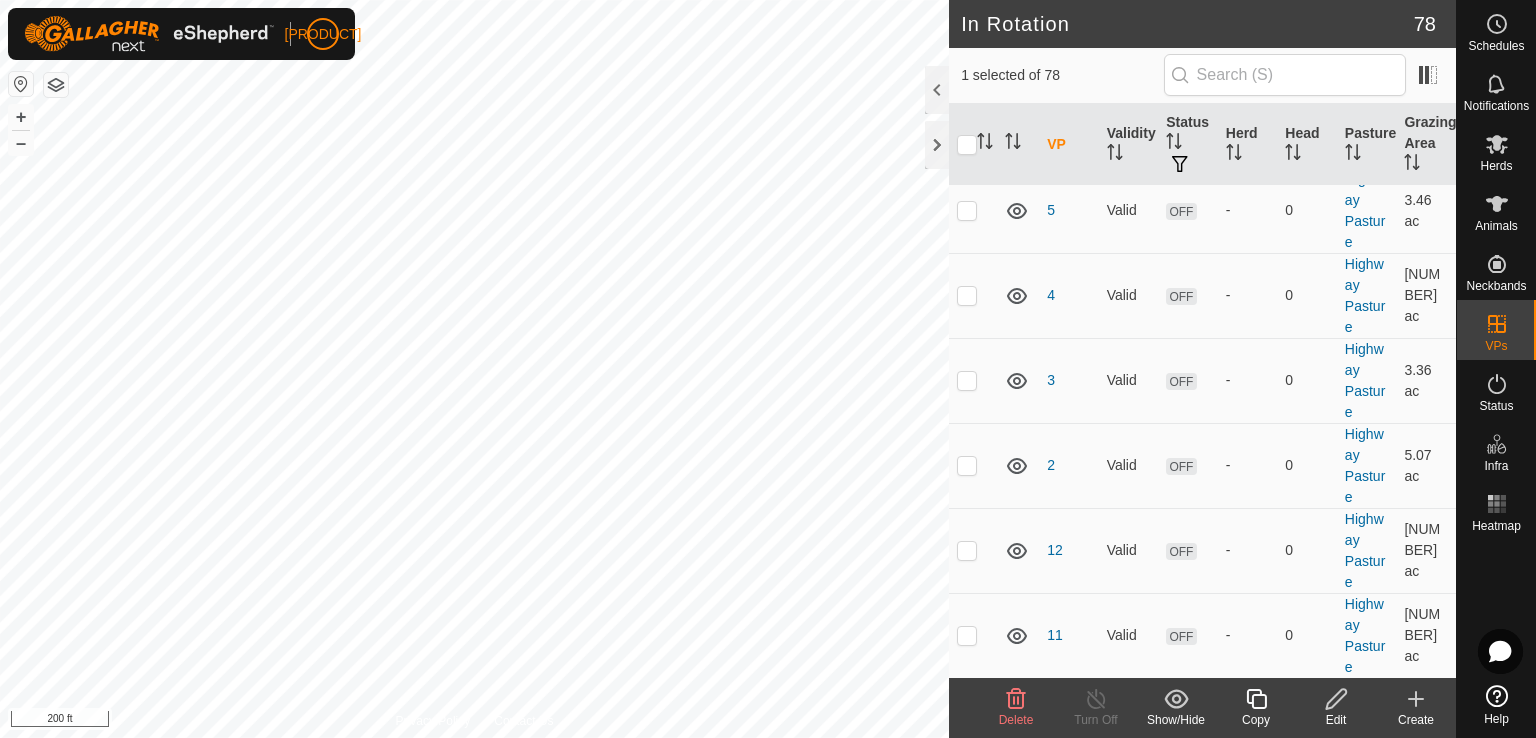 scroll, scrollTop: 4972, scrollLeft: 0, axis: vertical 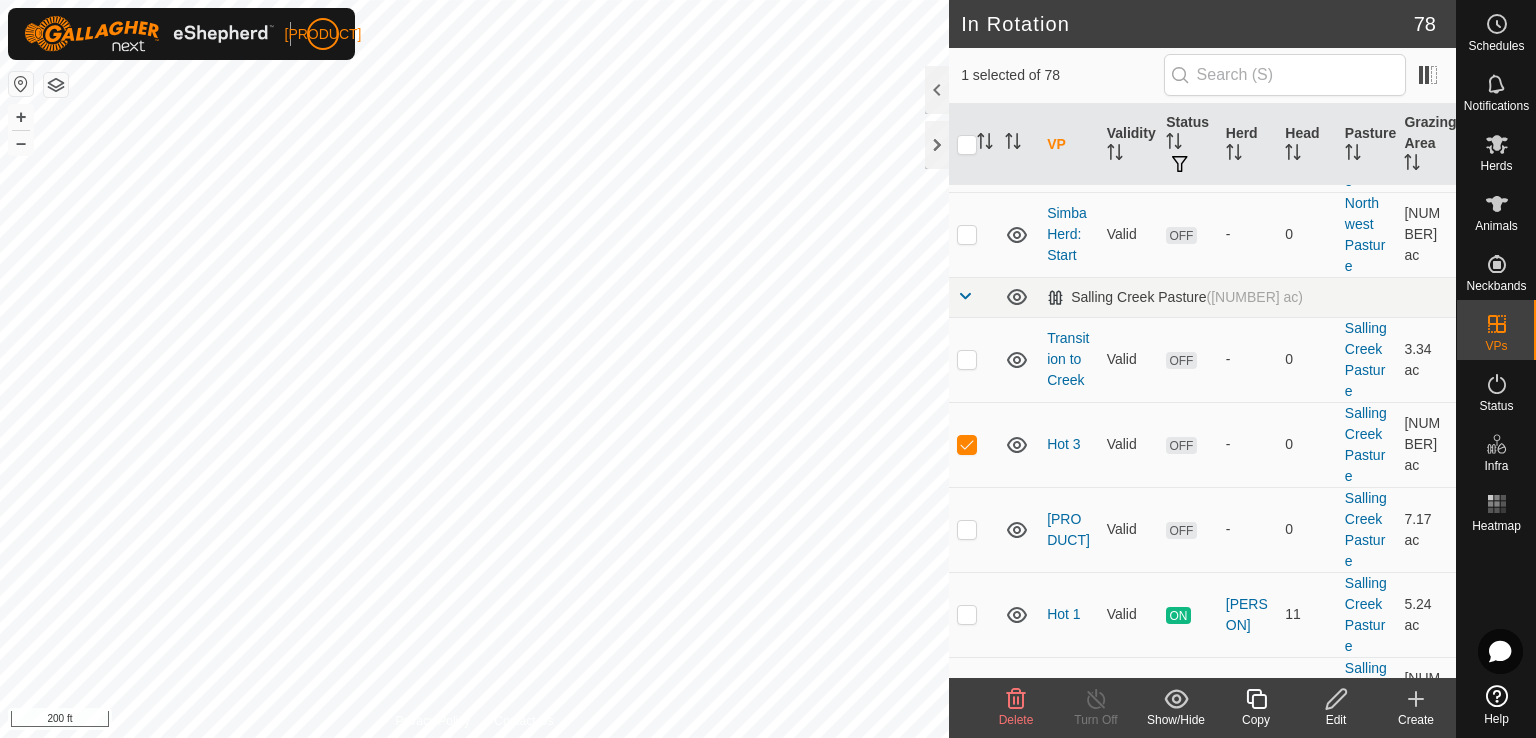 click 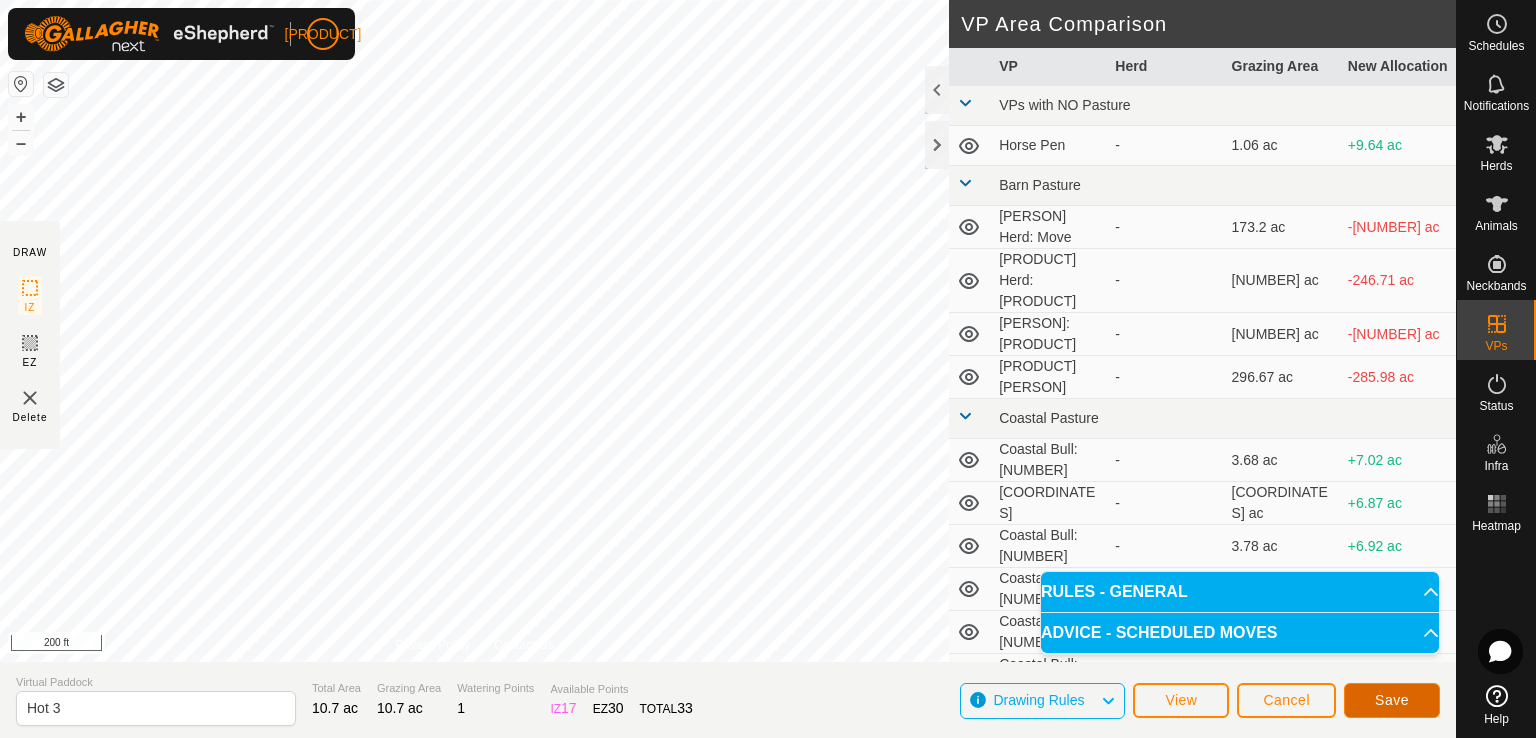 click on "Save" 